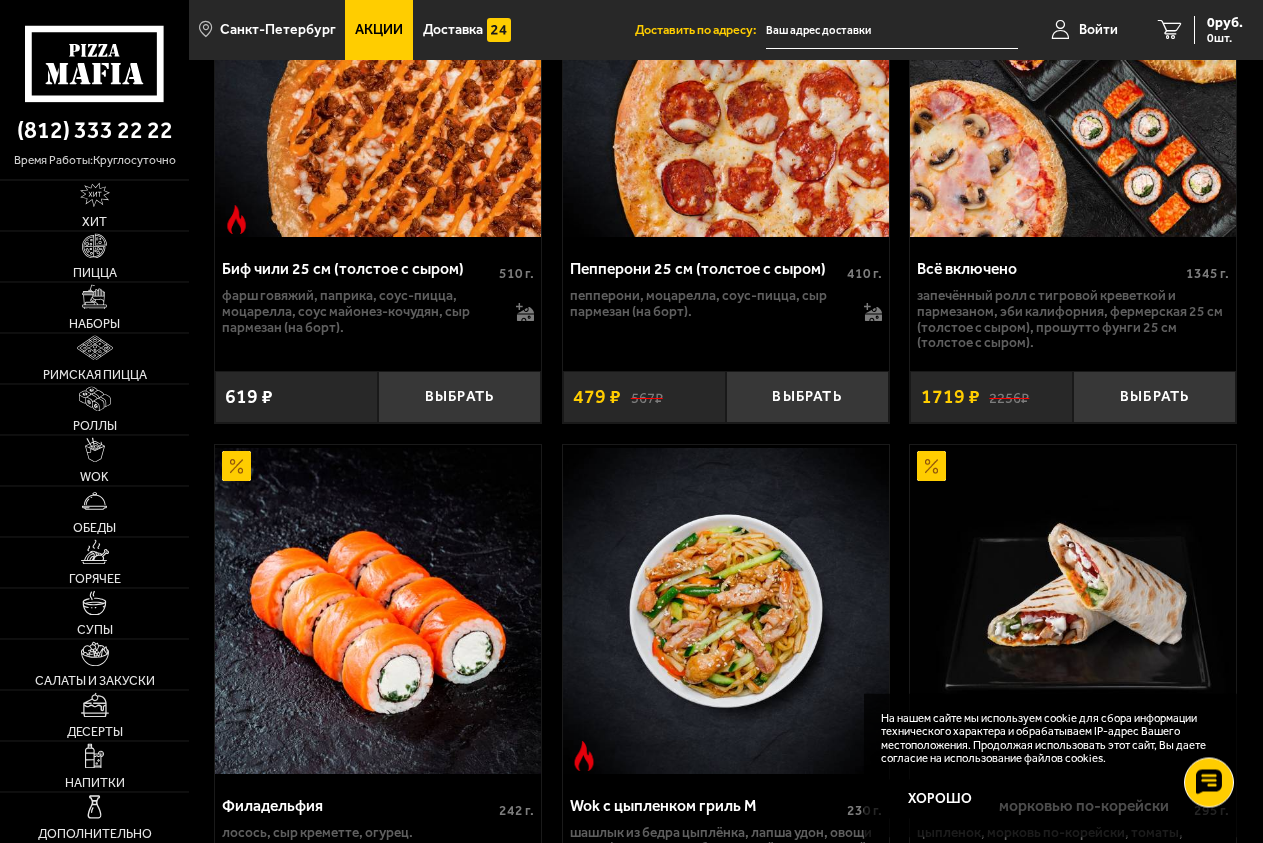 scroll, scrollTop: 1224, scrollLeft: 0, axis: vertical 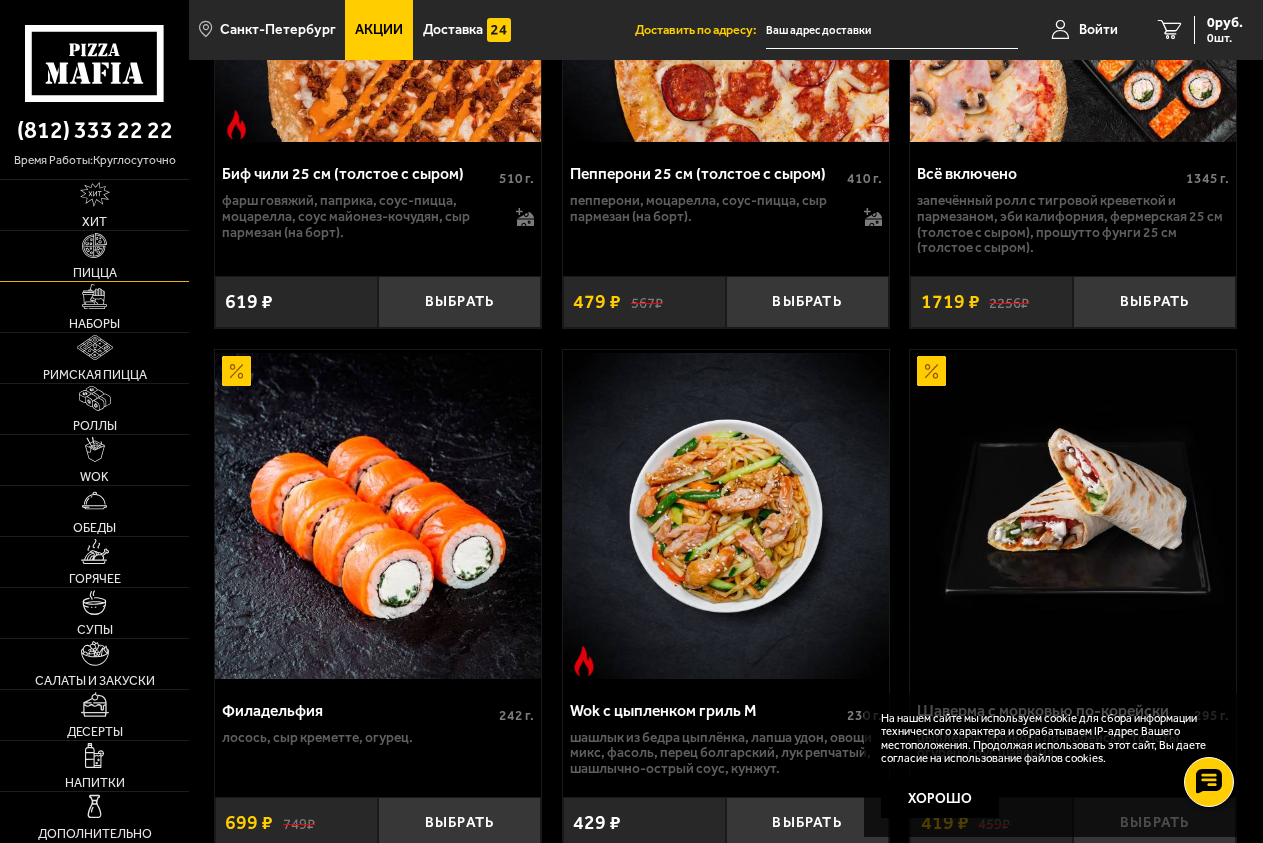 click at bounding box center (94, 245) 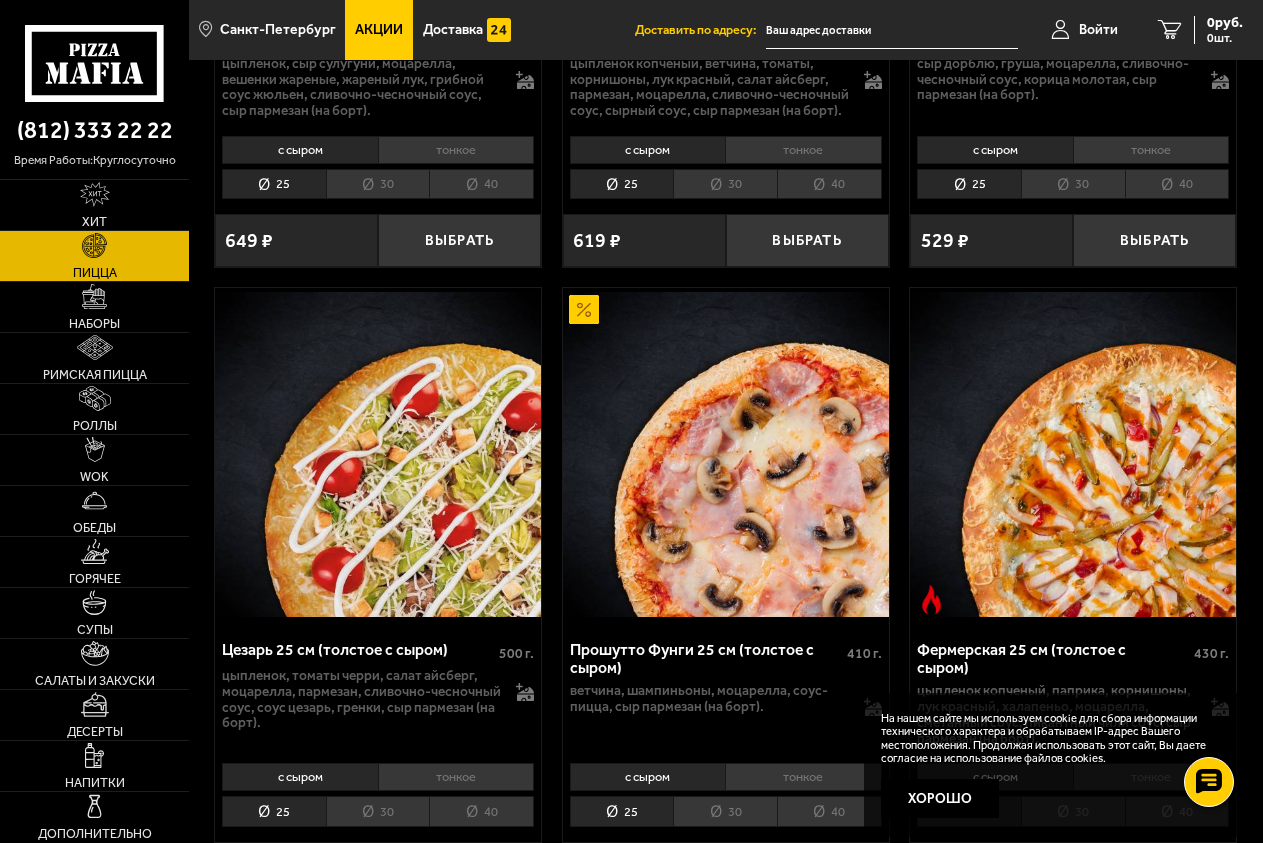 scroll, scrollTop: 2040, scrollLeft: 0, axis: vertical 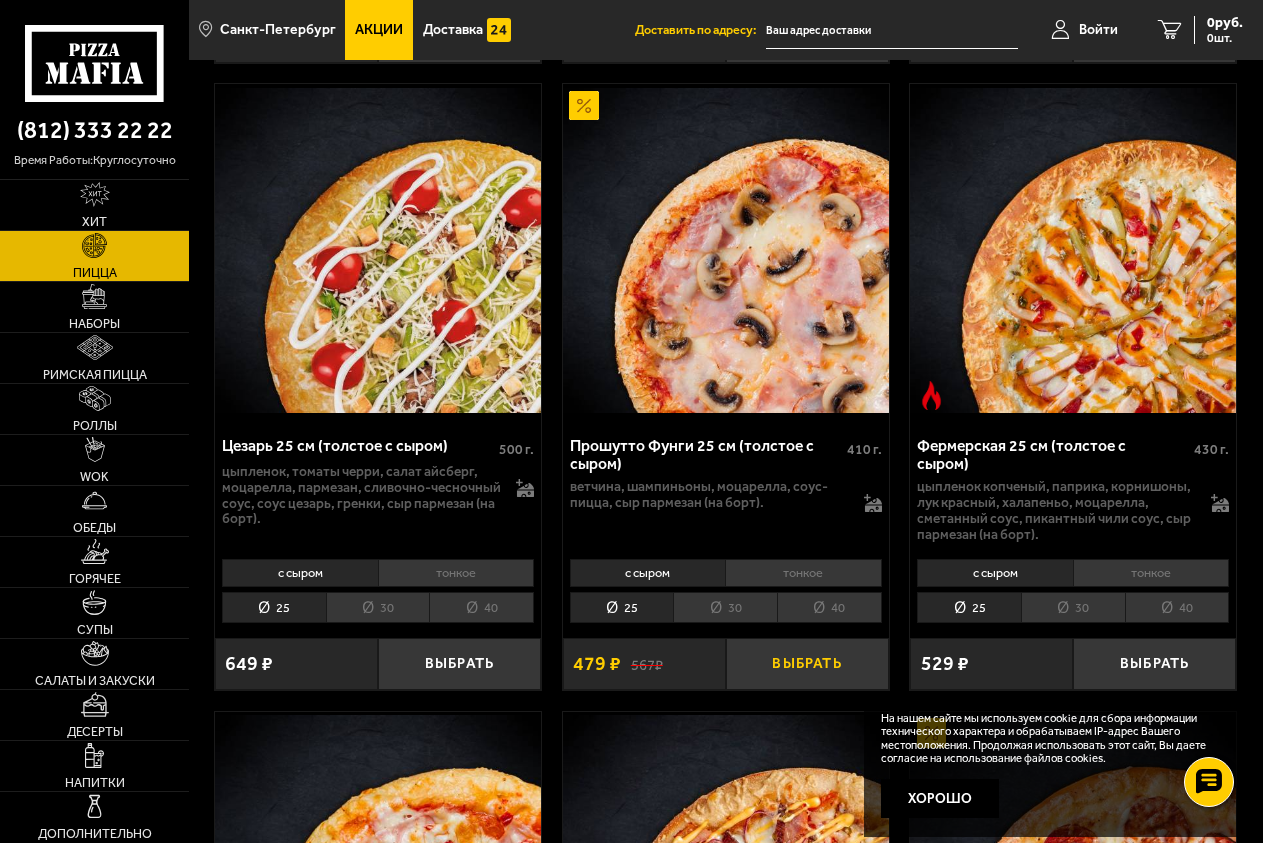 click on "Выбрать" at bounding box center [807, 664] 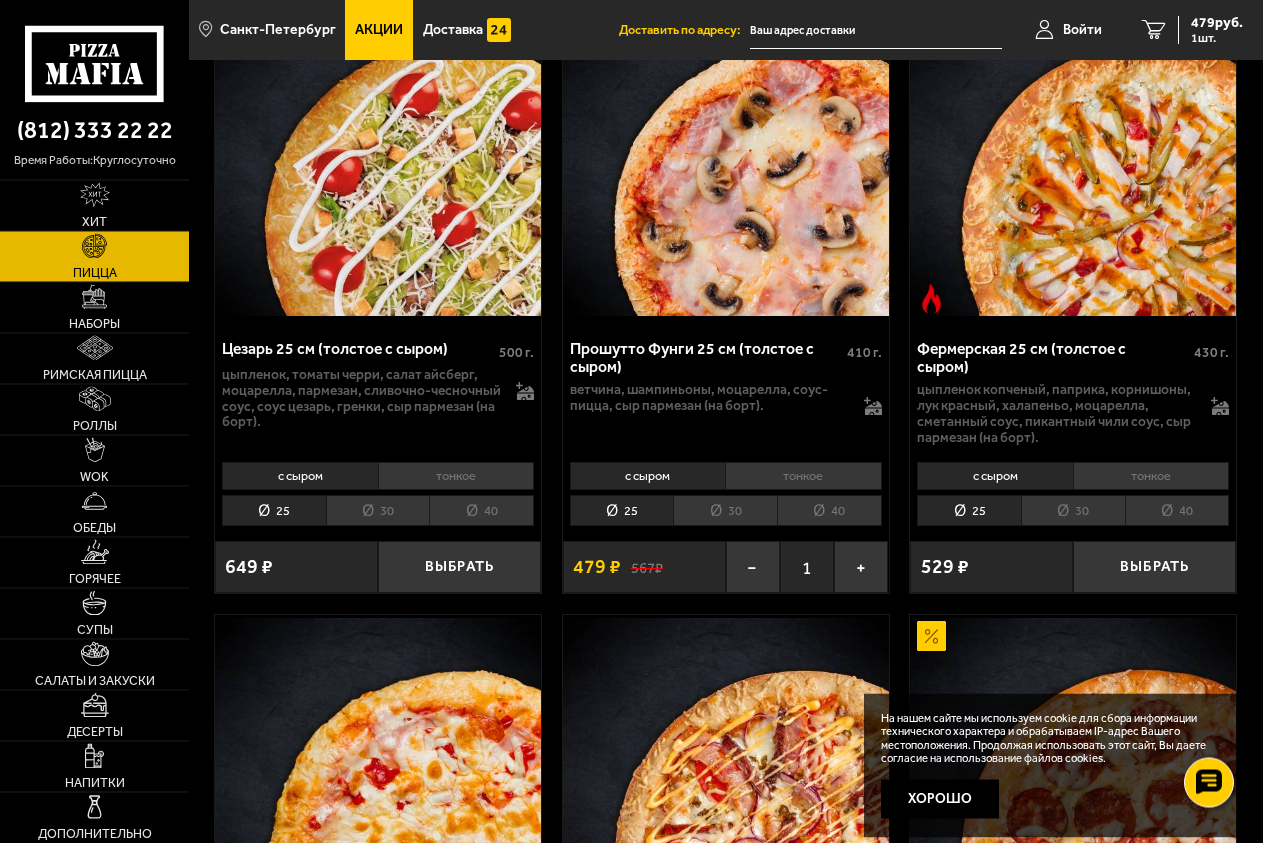 scroll, scrollTop: 2040, scrollLeft: 0, axis: vertical 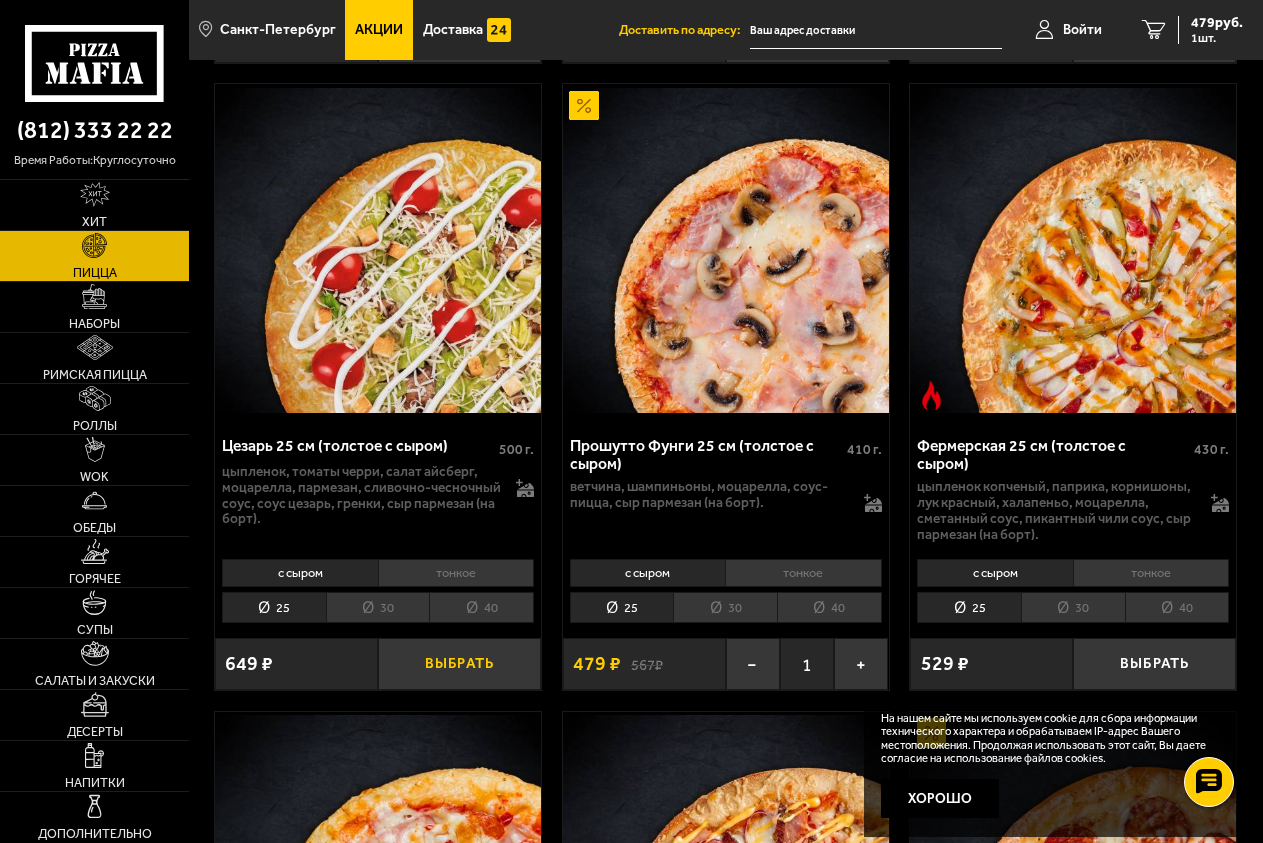 click on "Выбрать" at bounding box center (459, 664) 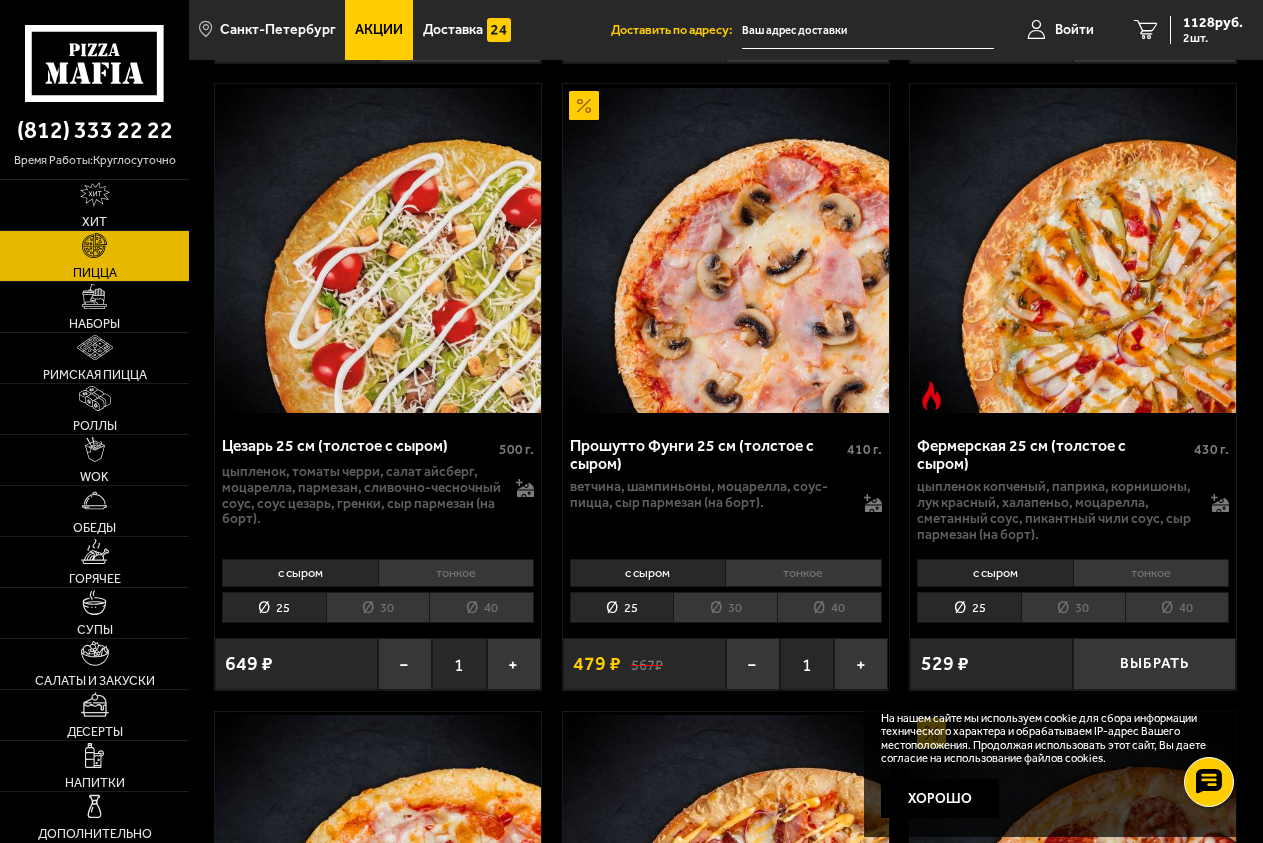 click at bounding box center [868, 30] 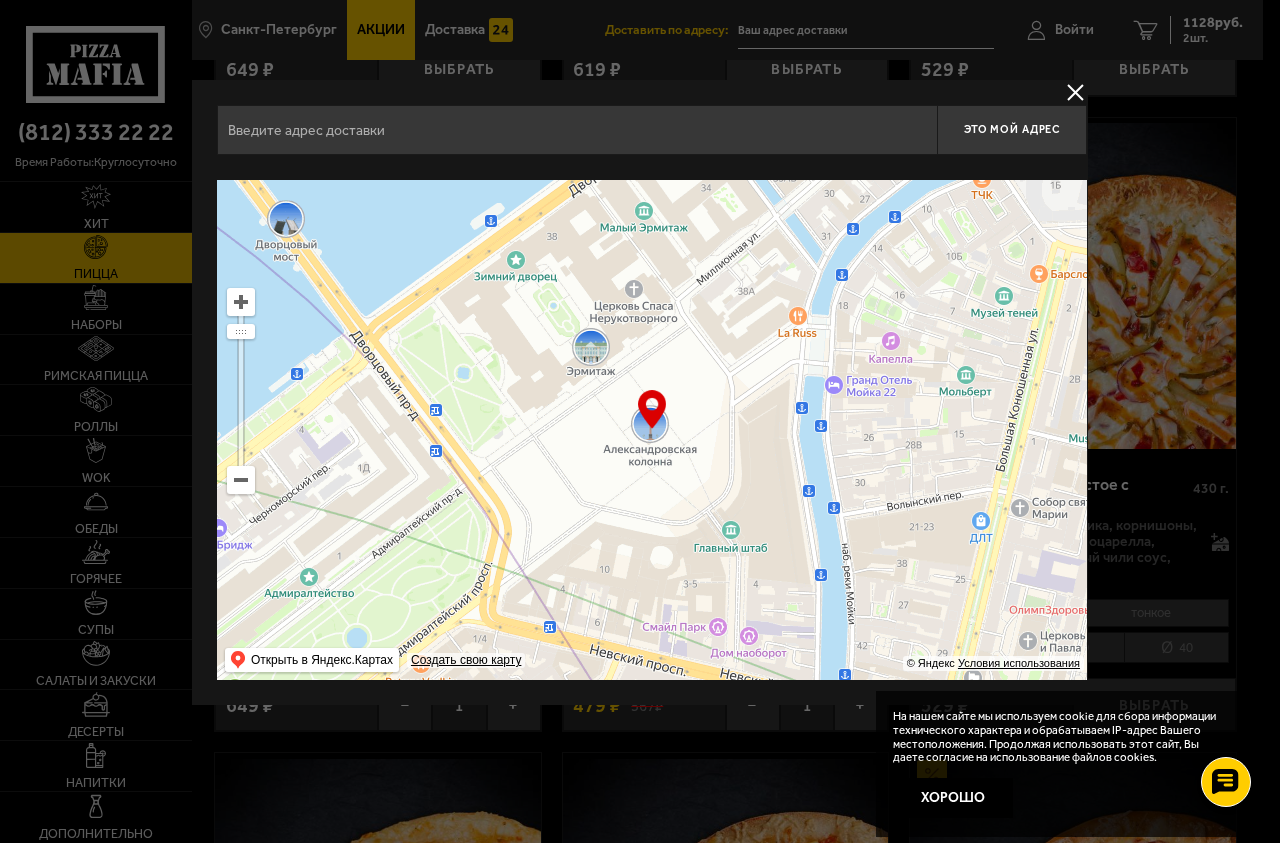 click at bounding box center (577, 130) 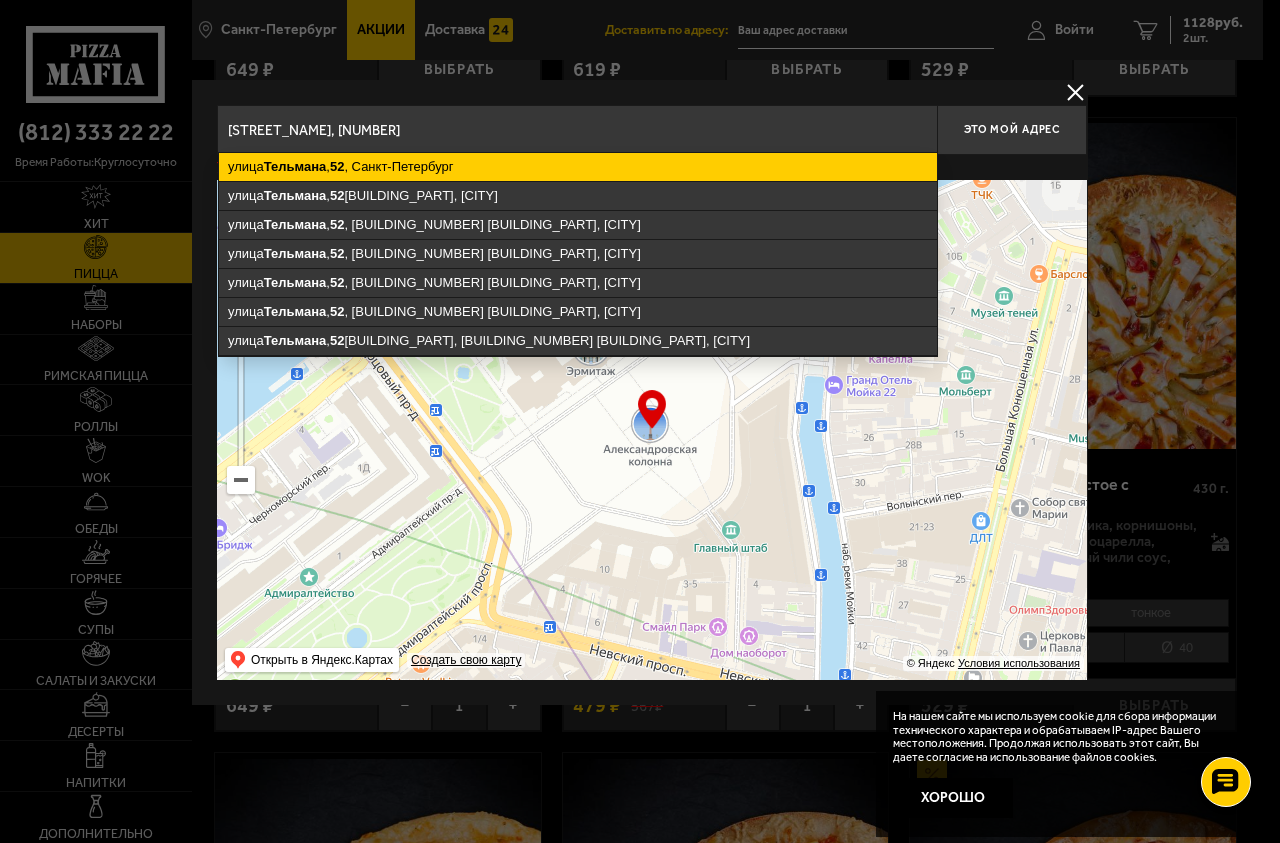click on "[STREET] [STREET_NAME] , [NUMBER] , [CITY]" at bounding box center (578, 167) 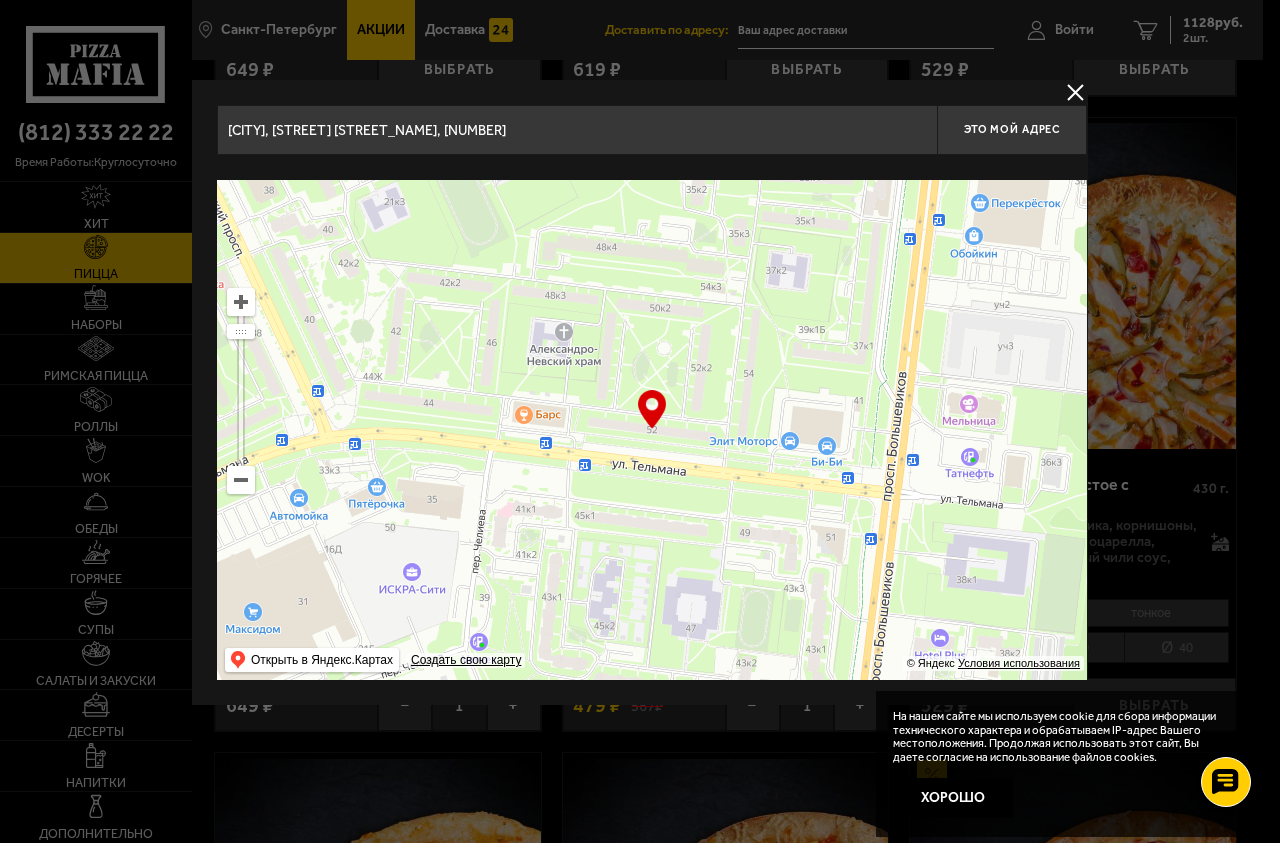 click at bounding box center (652, 430) 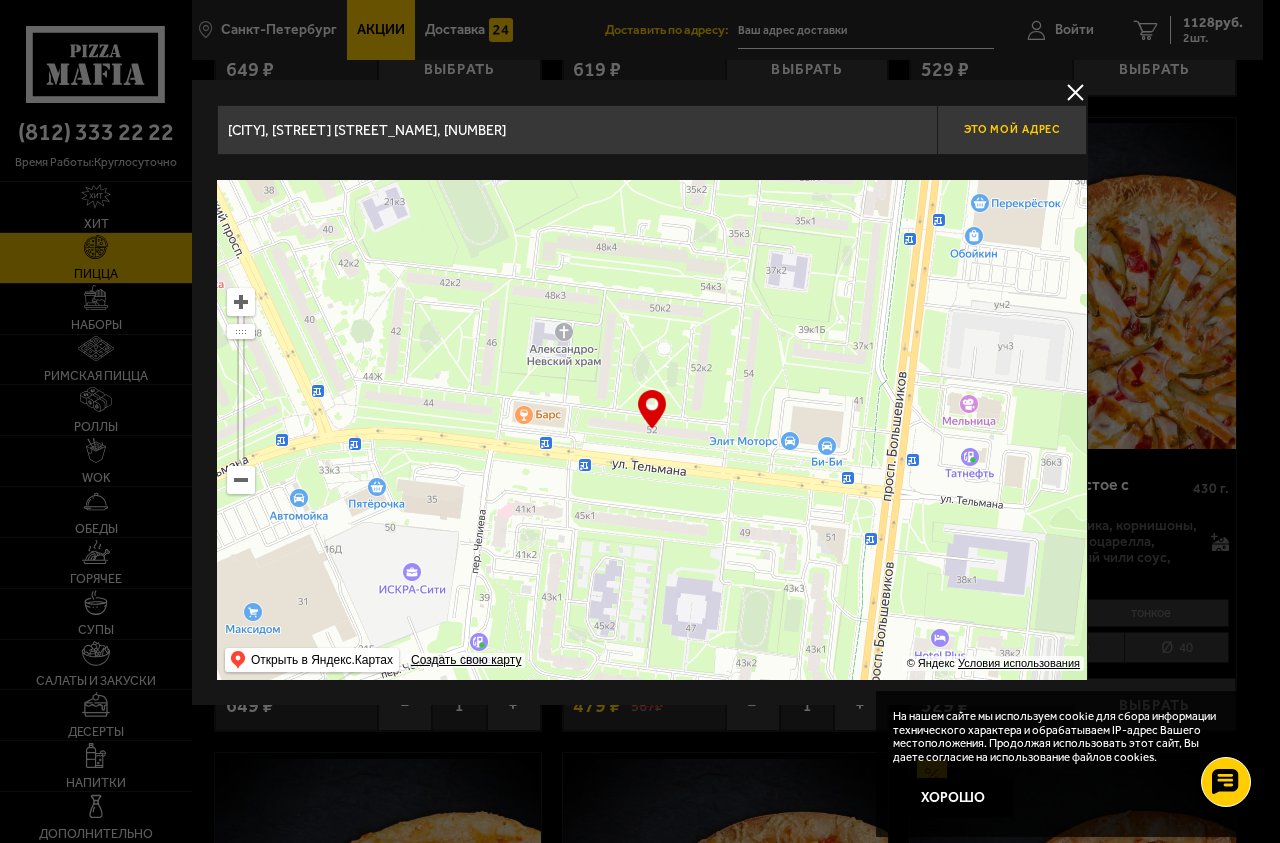 click on "Это мой адрес" at bounding box center (1012, 129) 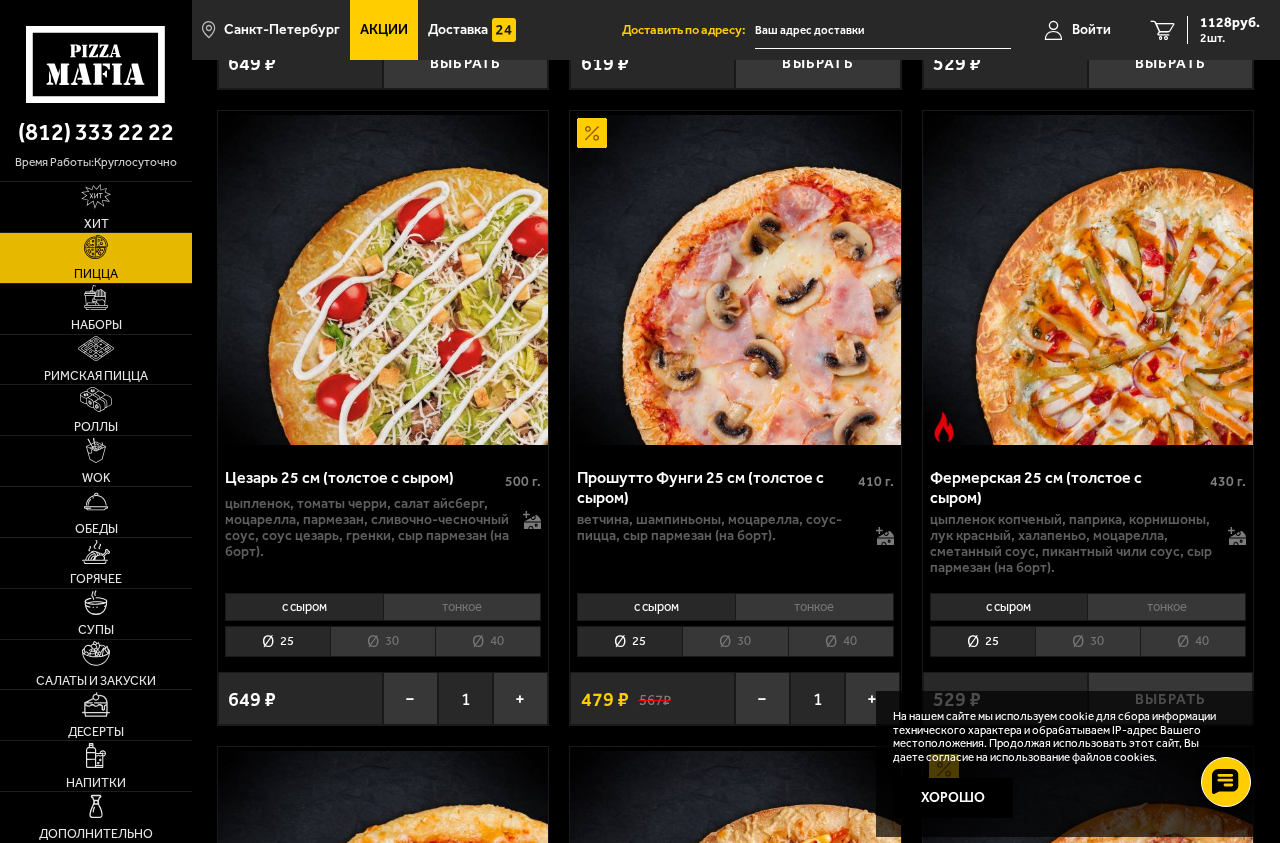 type on "улица Тельмана, 52" 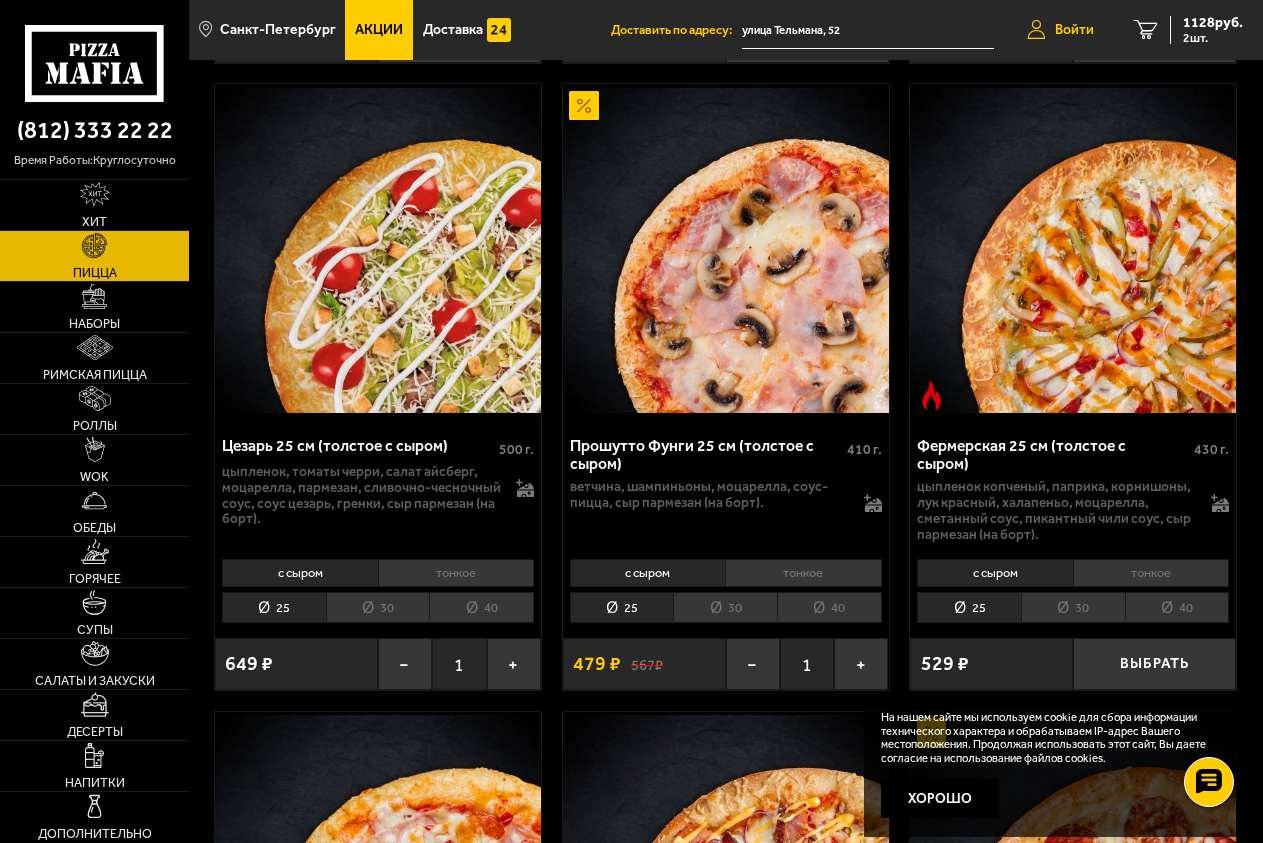 click on "Войти" at bounding box center (1074, 30) 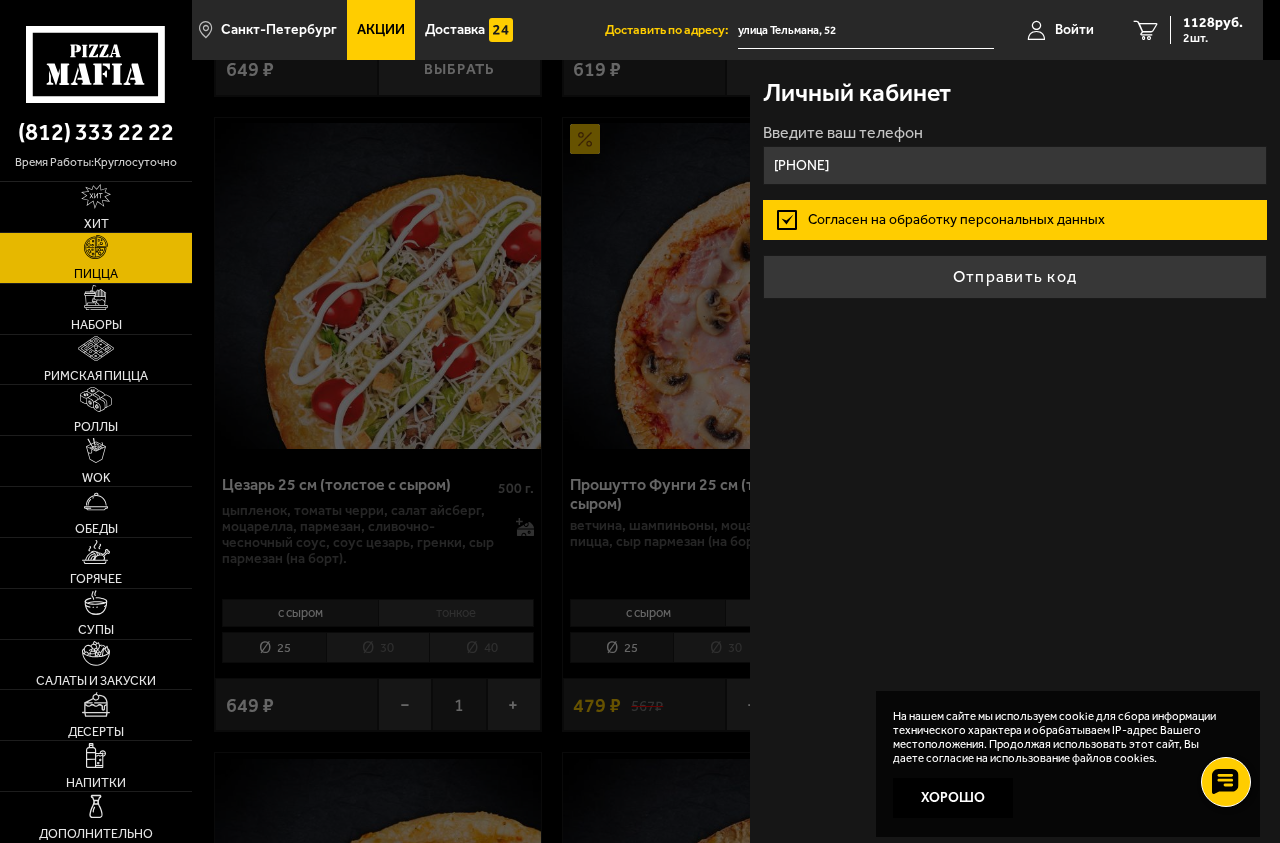 type on "[PHONE]" 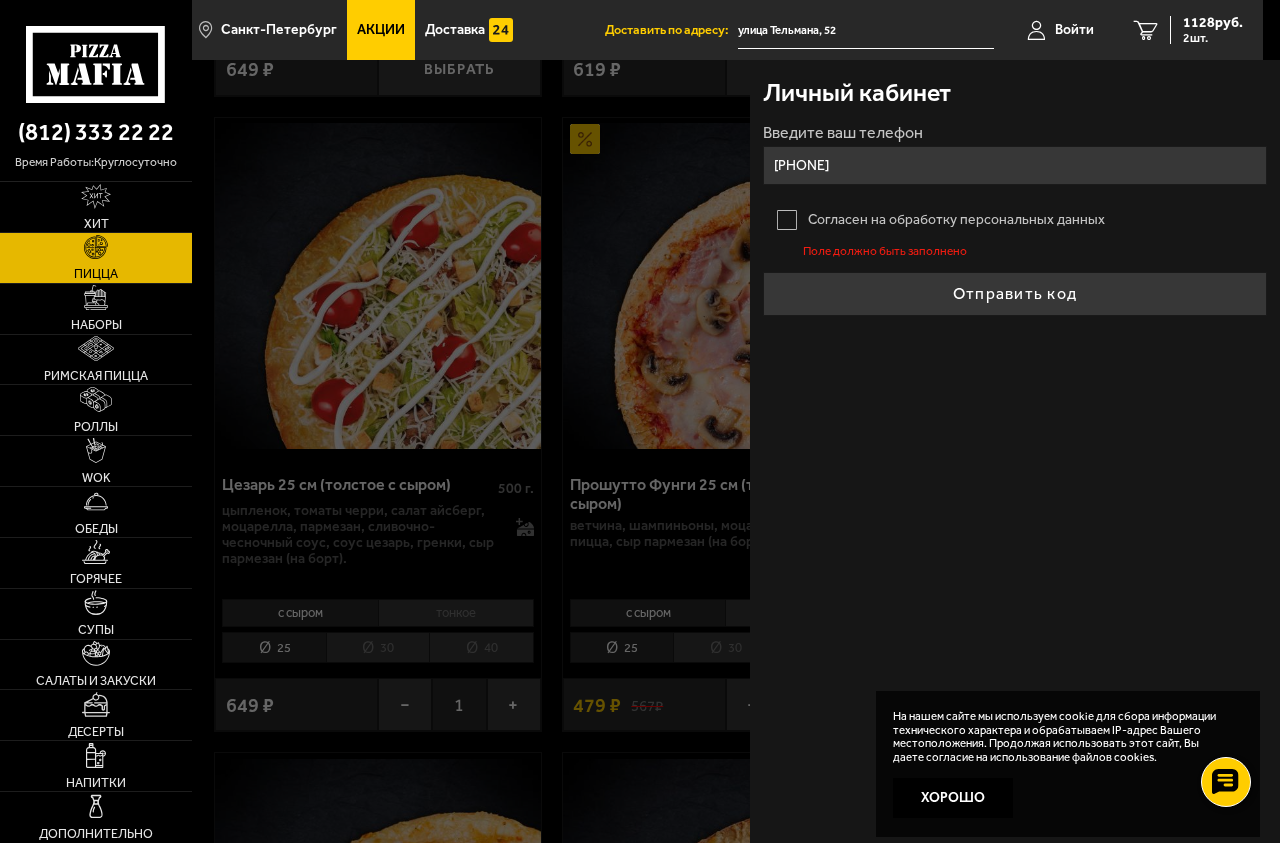 click on "Согласен на обработку персональных данных" at bounding box center [1014, 220] 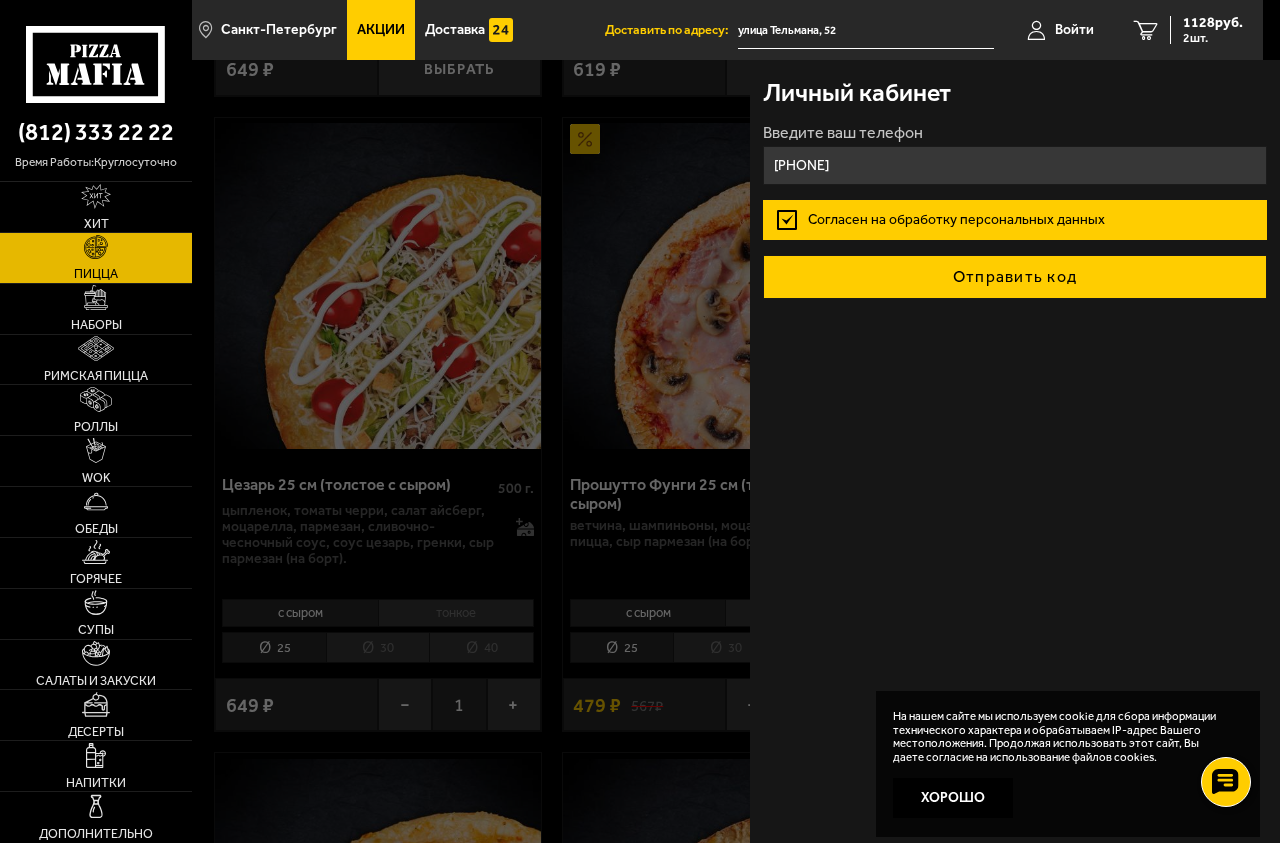 click on "Отправить код" at bounding box center [1014, 277] 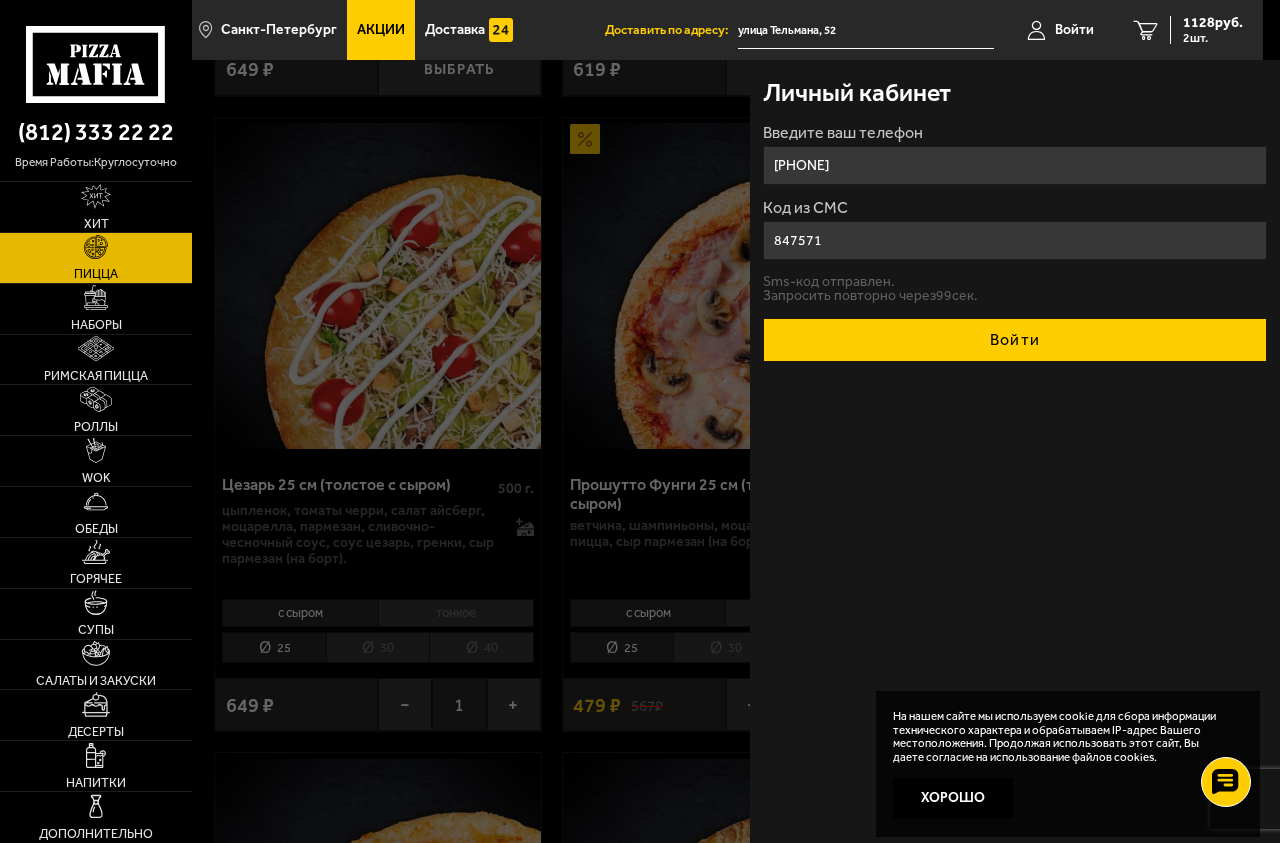 type on "847571" 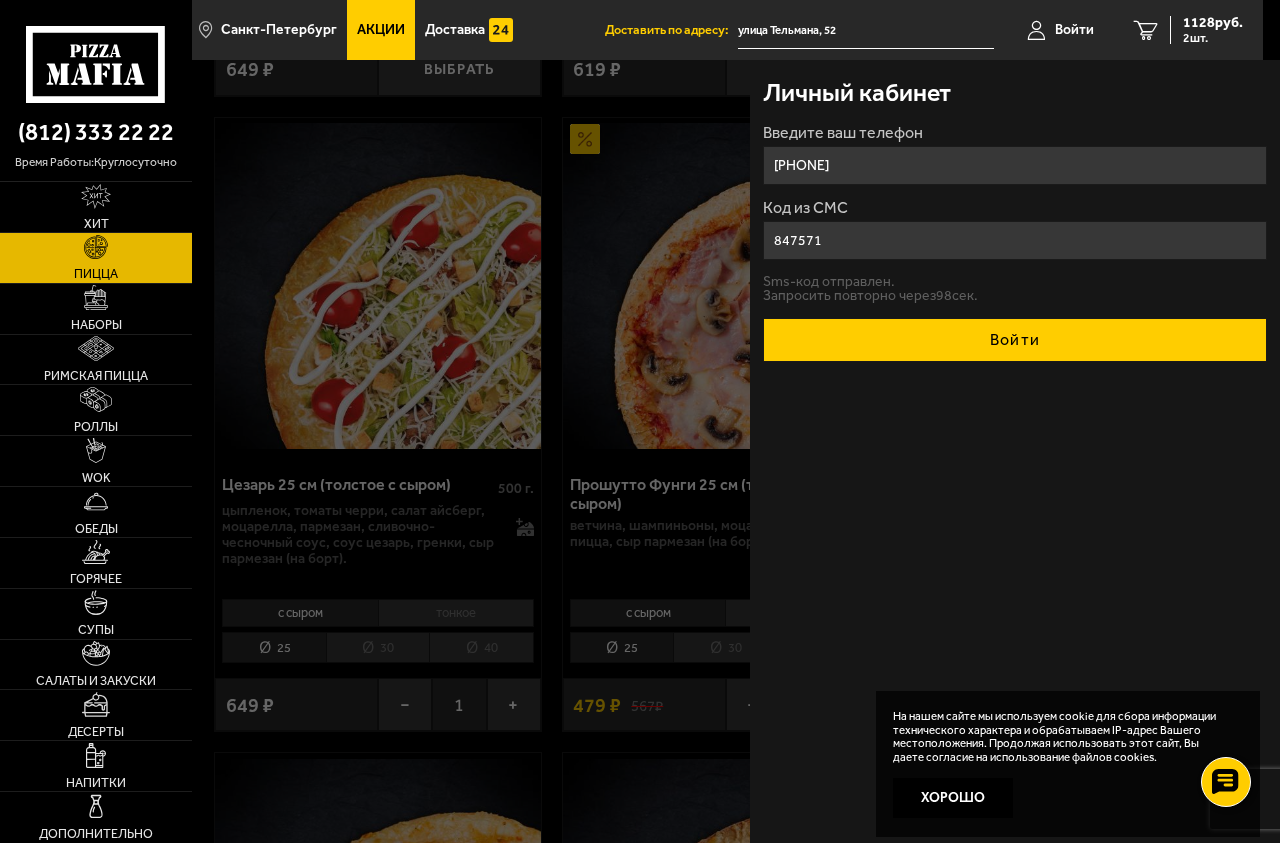 click on "Войти" at bounding box center [1014, 340] 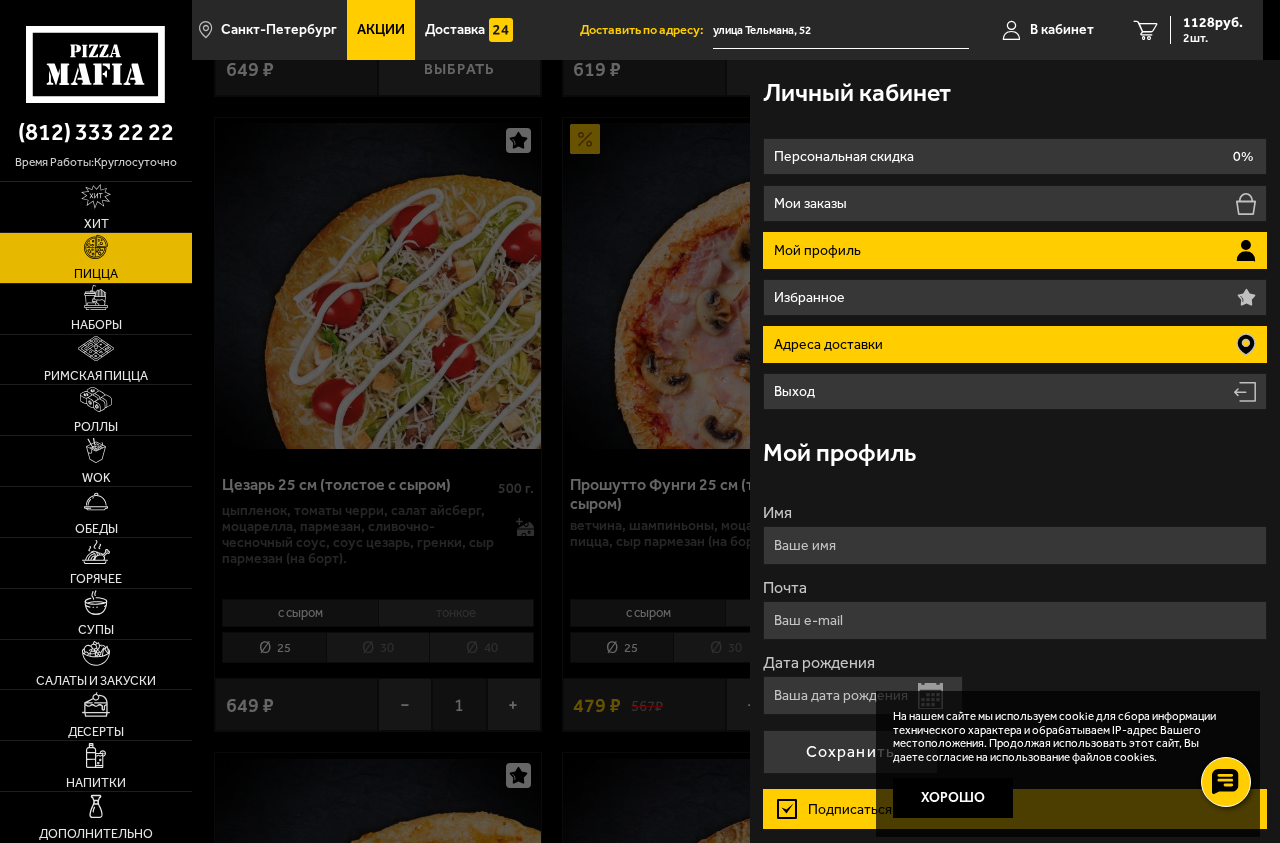 click on "Адреса доставки" at bounding box center (1014, 344) 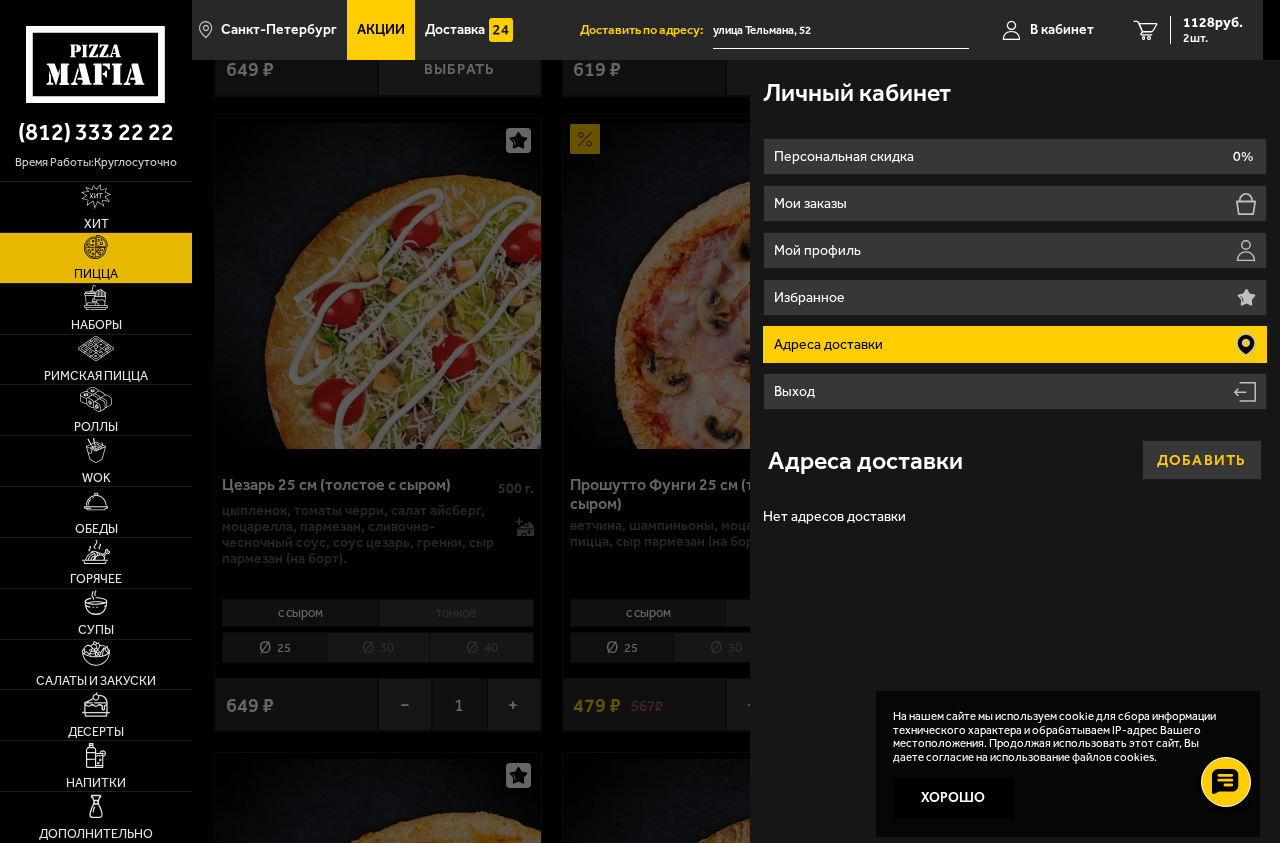 click on "Добавить" at bounding box center [1202, 460] 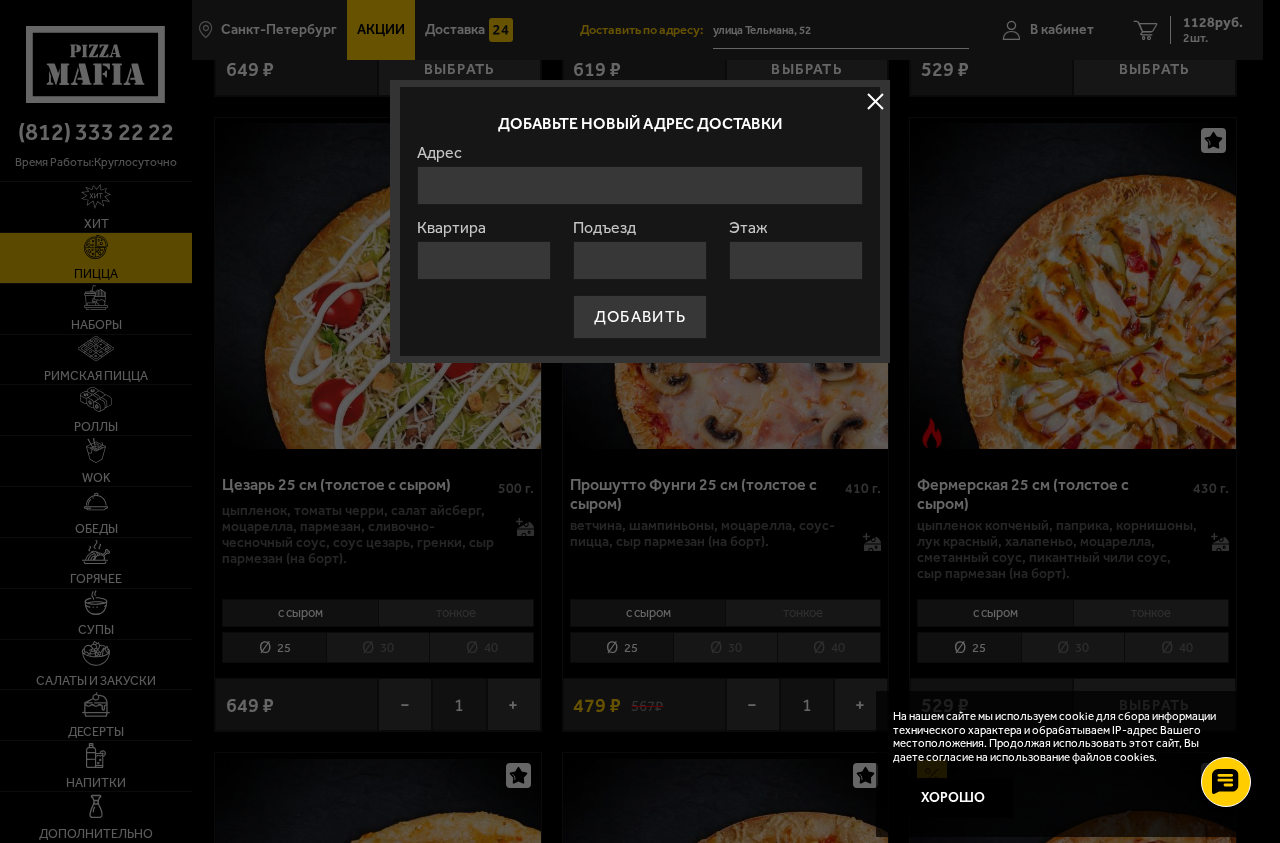 click on "Адрес" at bounding box center (640, 185) 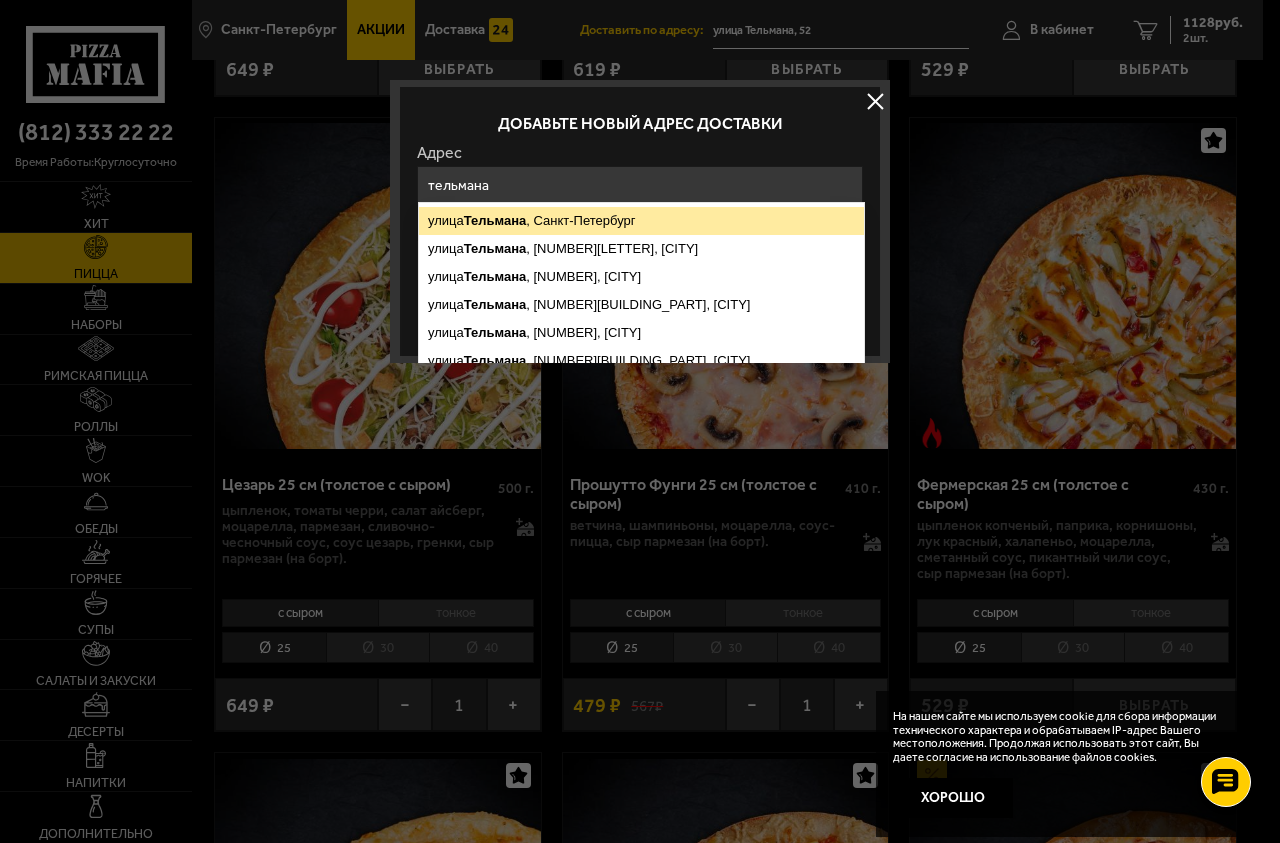 click on "Тельмана" at bounding box center [495, 220] 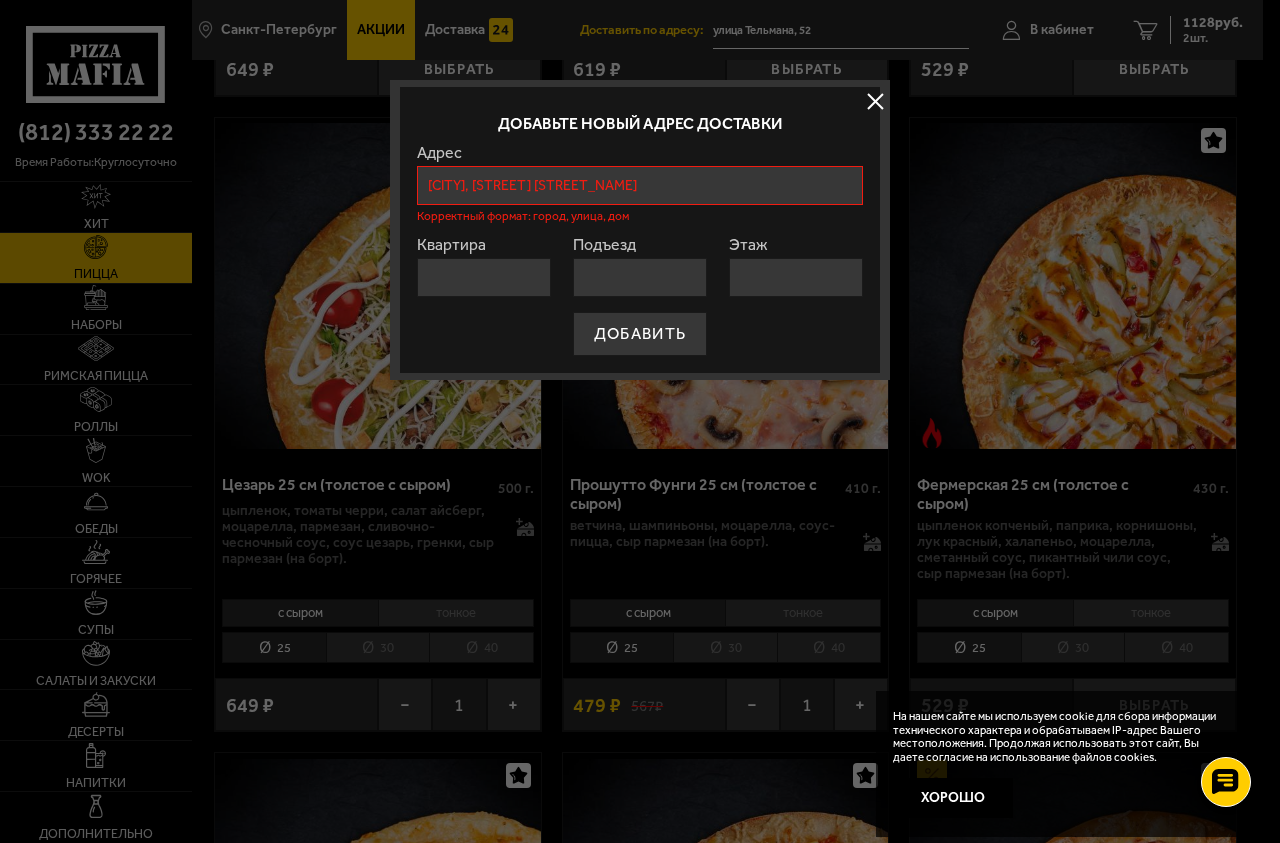 click on "Квартира" at bounding box center (484, 277) 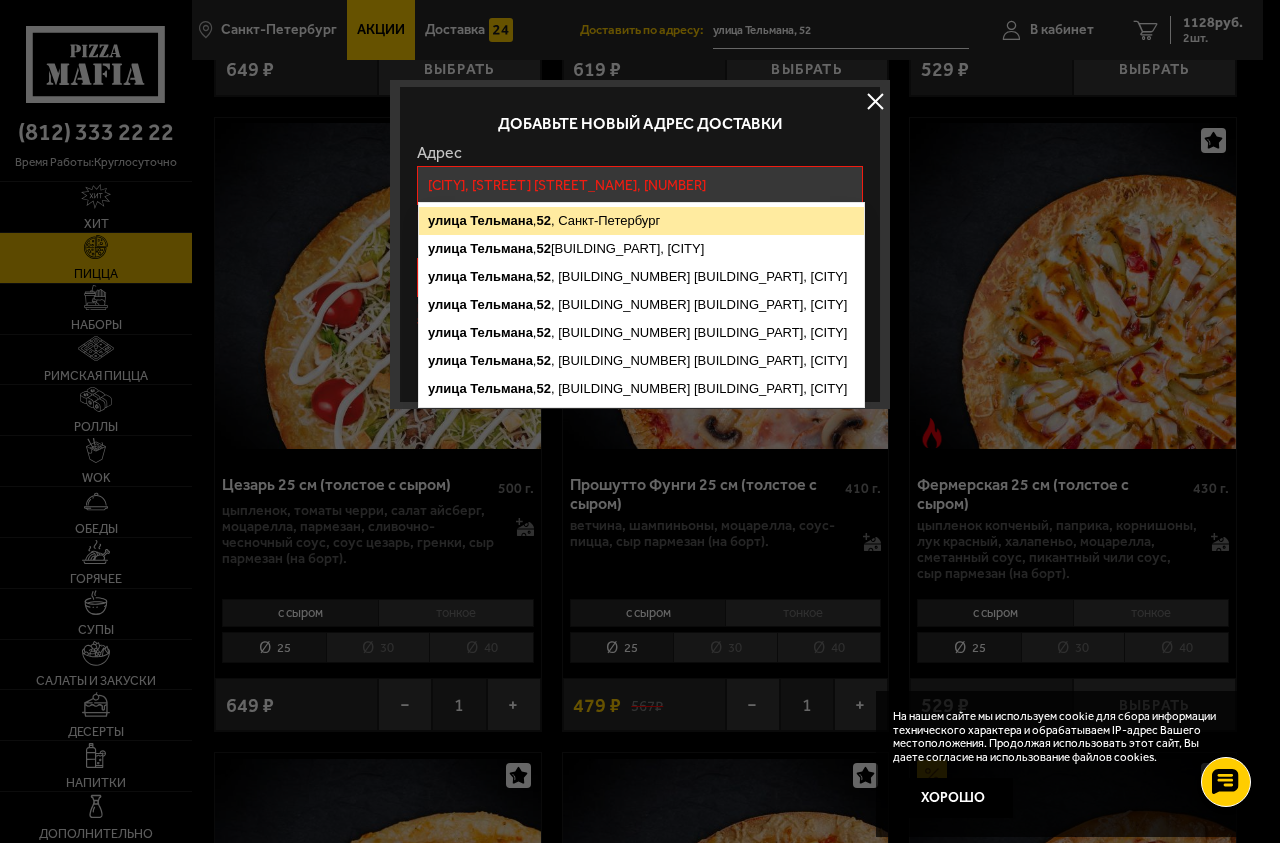type on "[CITY], [STREET] [STREET_NAME], [NUMBER]" 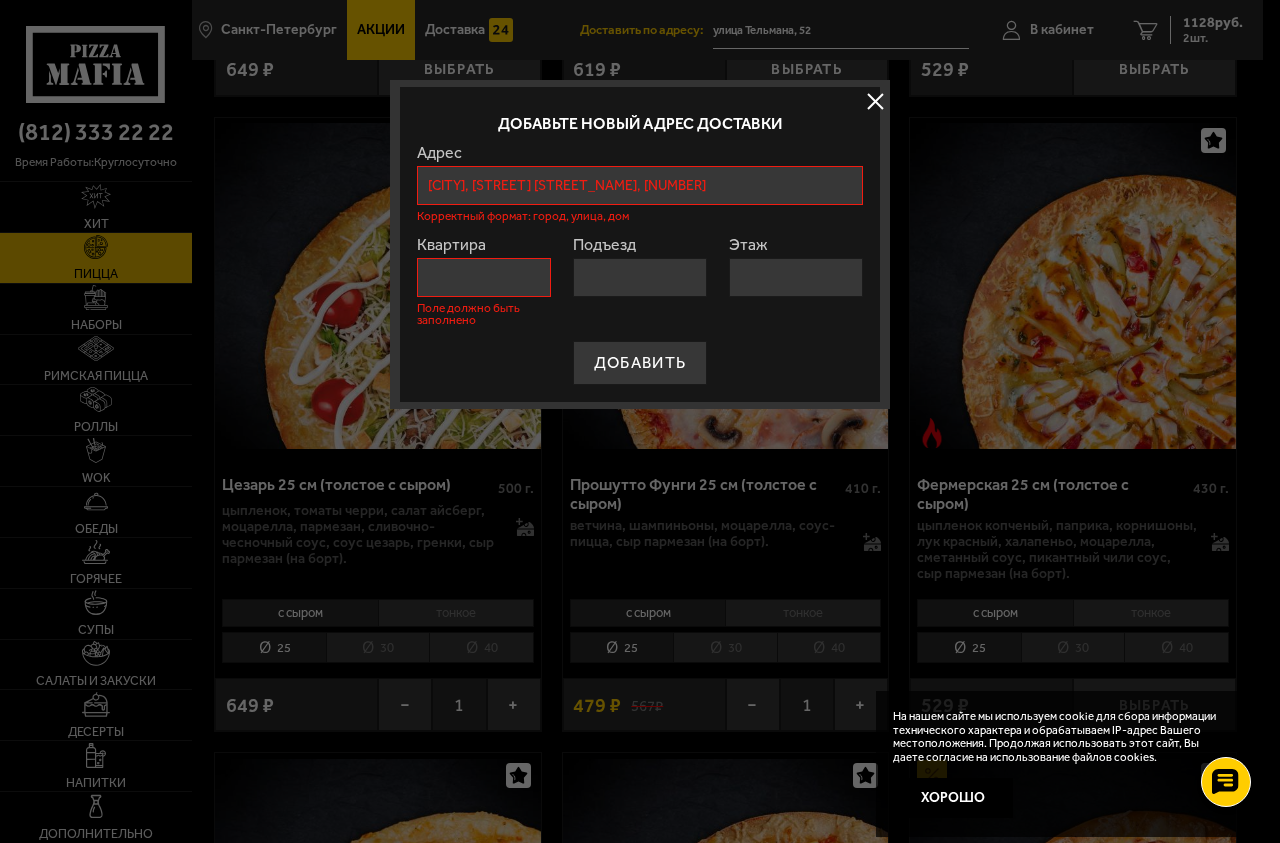 click on "Квартира" at bounding box center [484, 277] 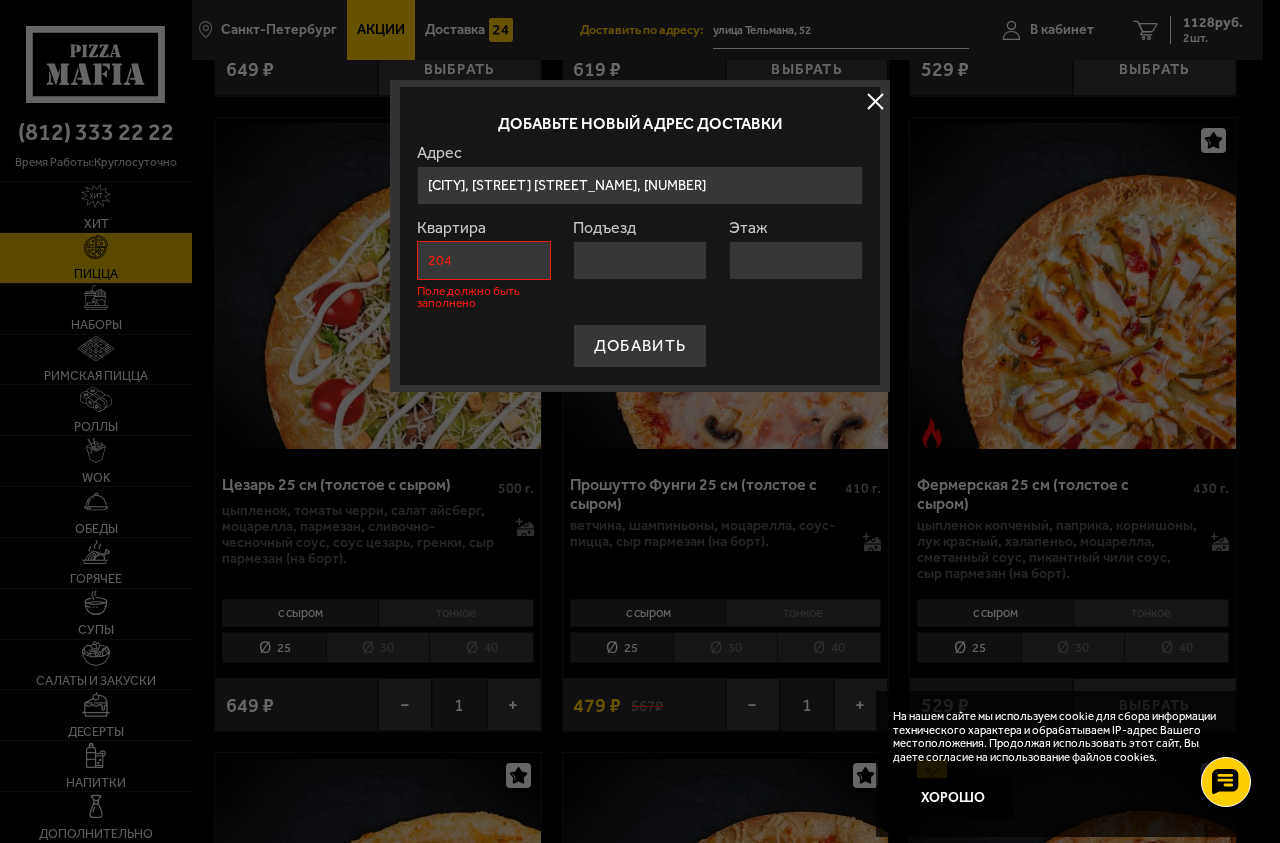type on "204" 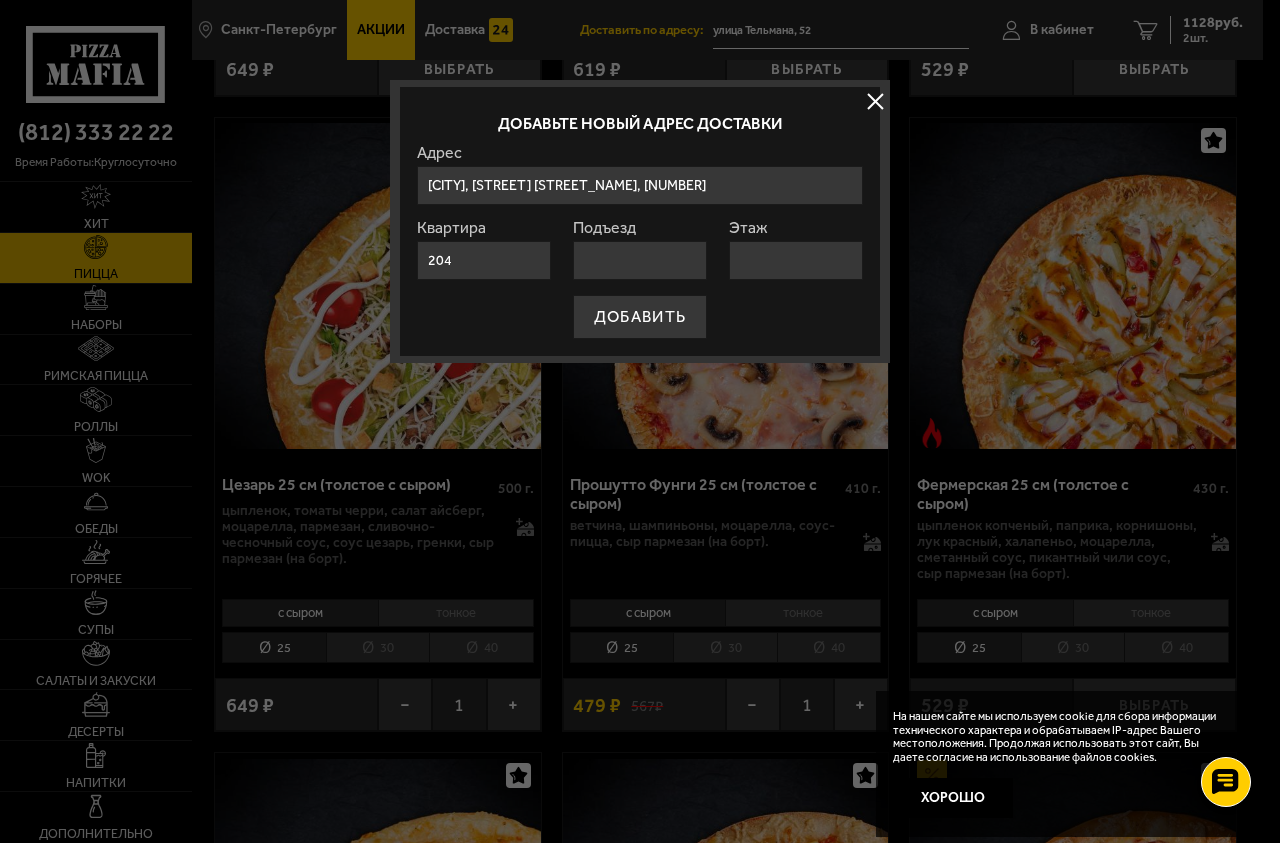 click on "Подъезд" at bounding box center (640, 260) 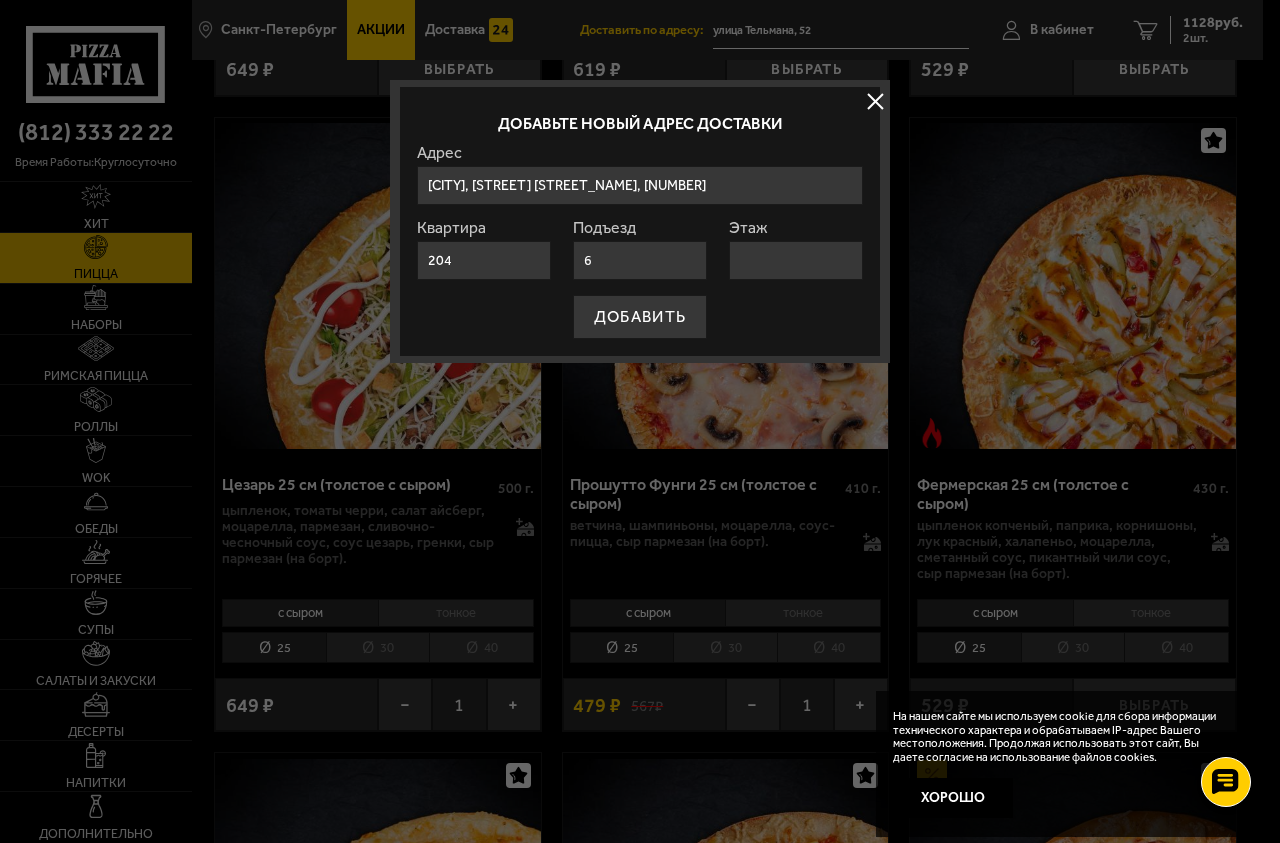 type on "6" 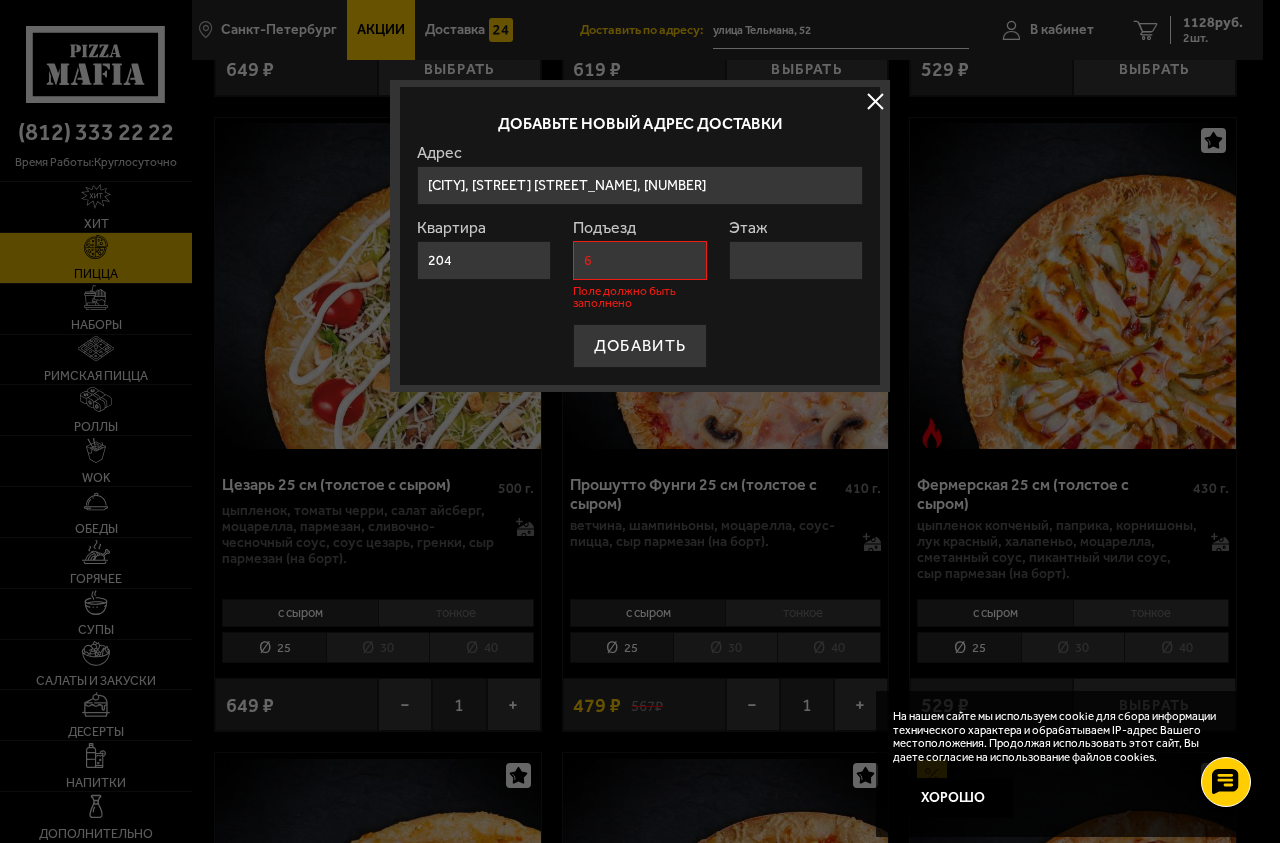 click on "Этаж" at bounding box center [796, 260] 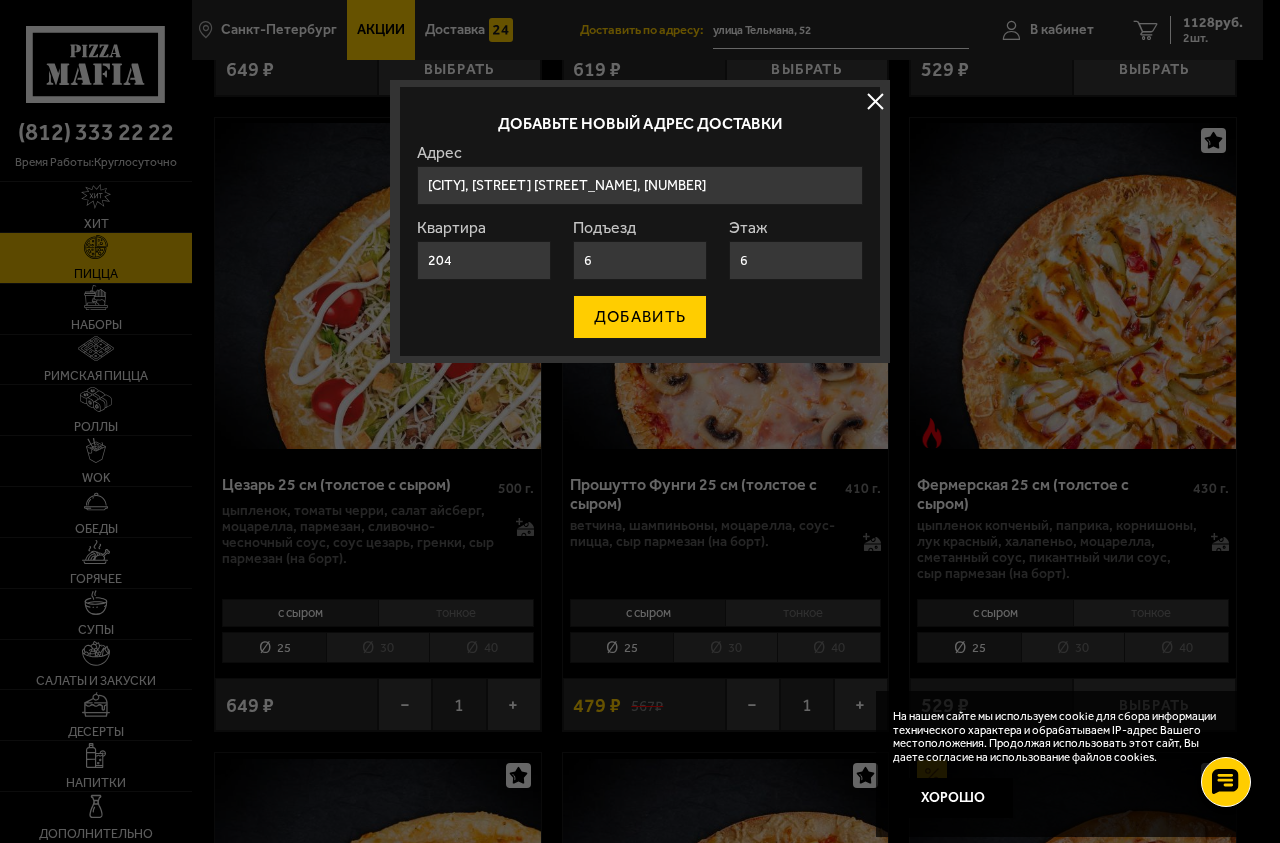 type on "6" 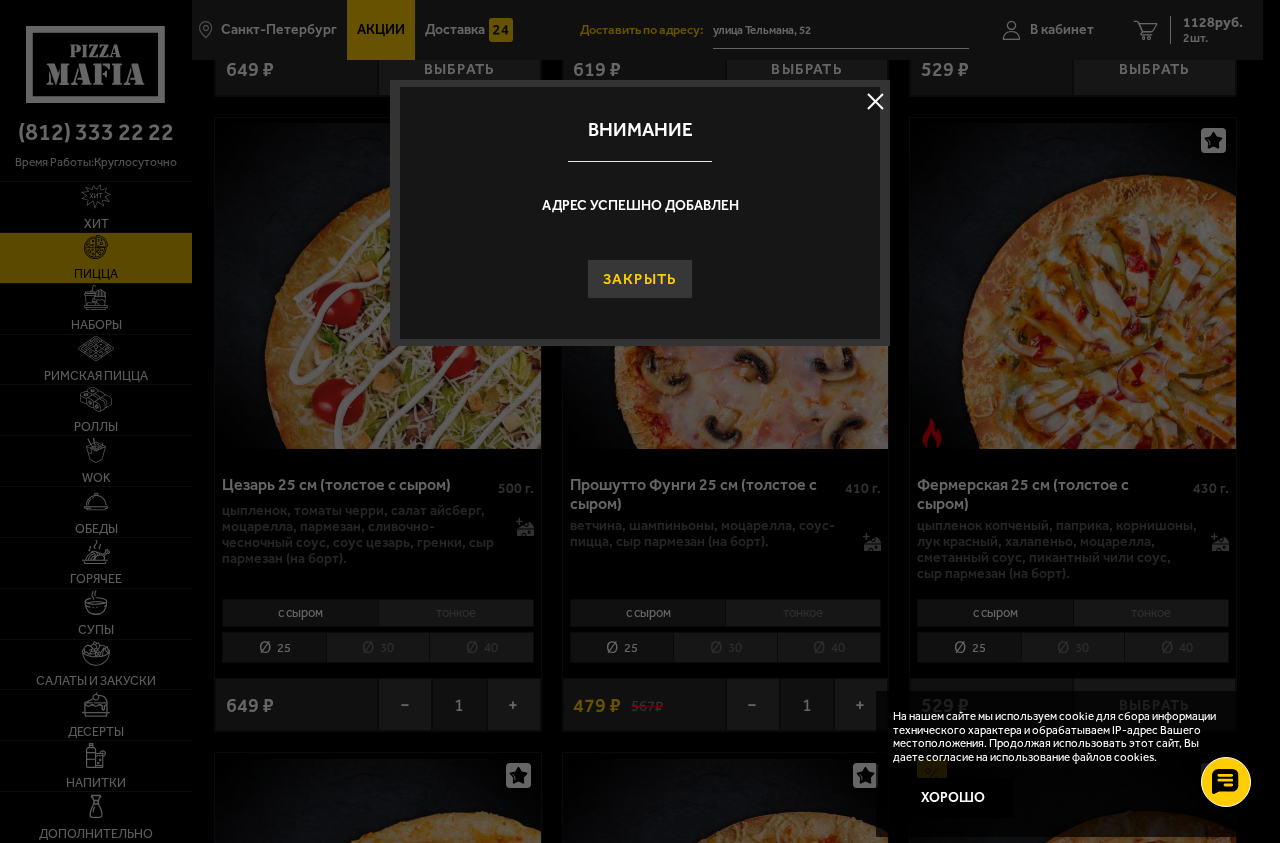 click on "Закрыть" at bounding box center (640, 279) 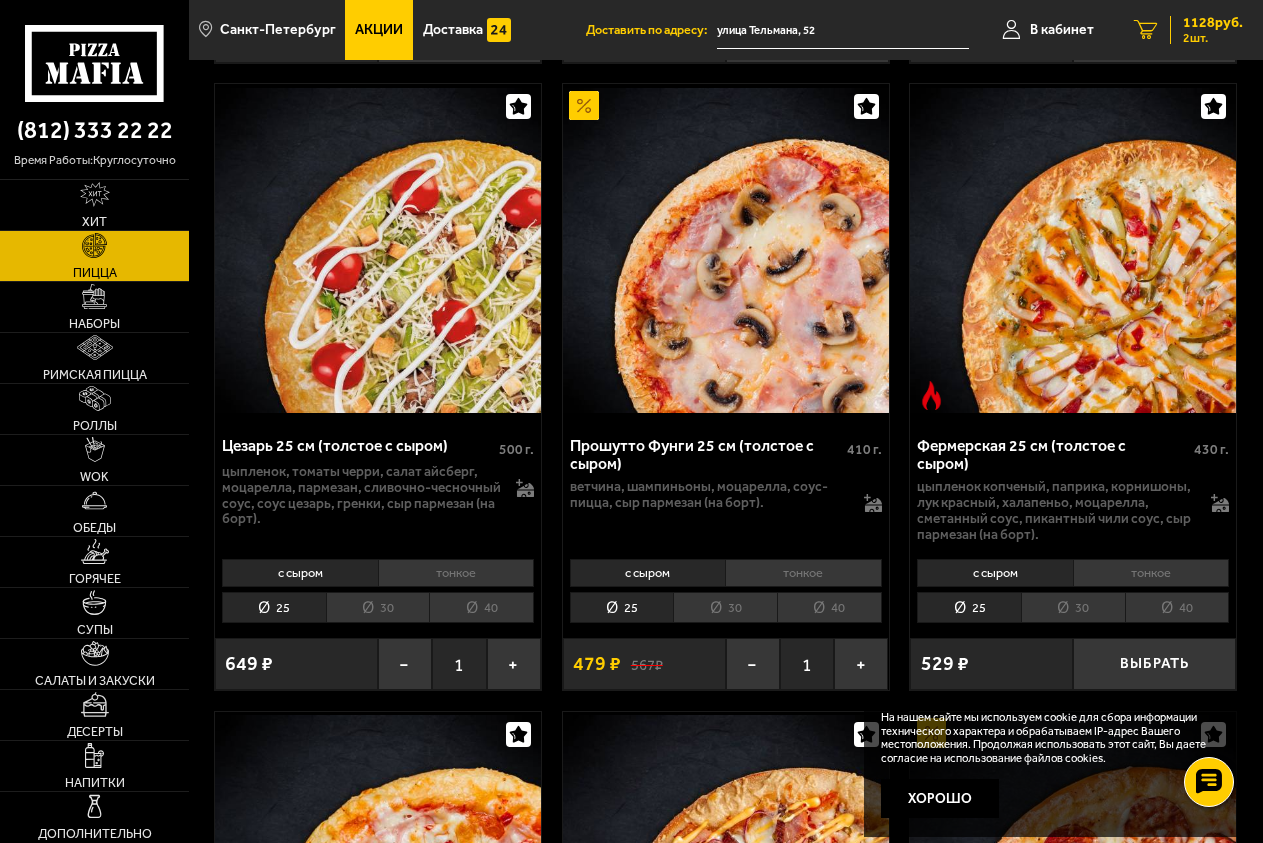 click on "1128  руб." at bounding box center (1213, 23) 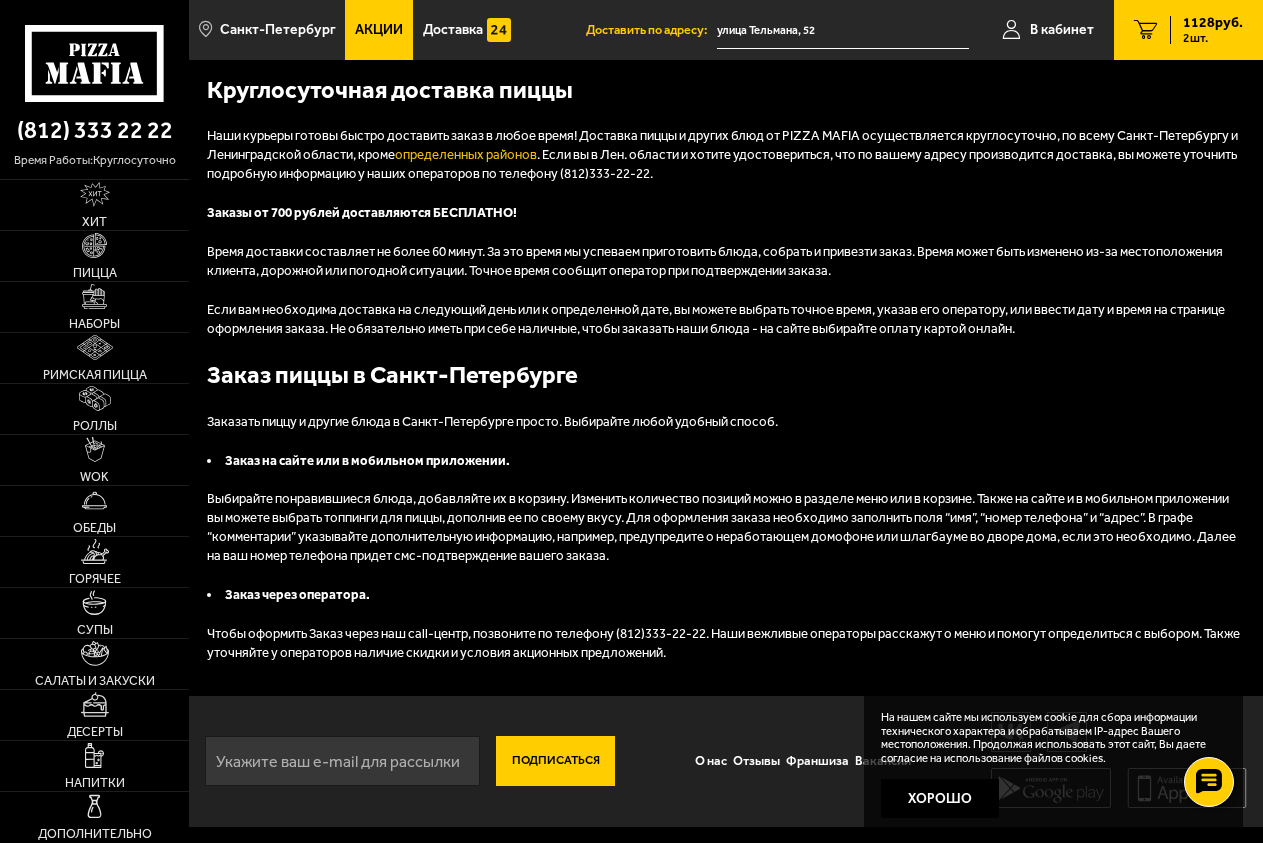 scroll, scrollTop: 0, scrollLeft: 0, axis: both 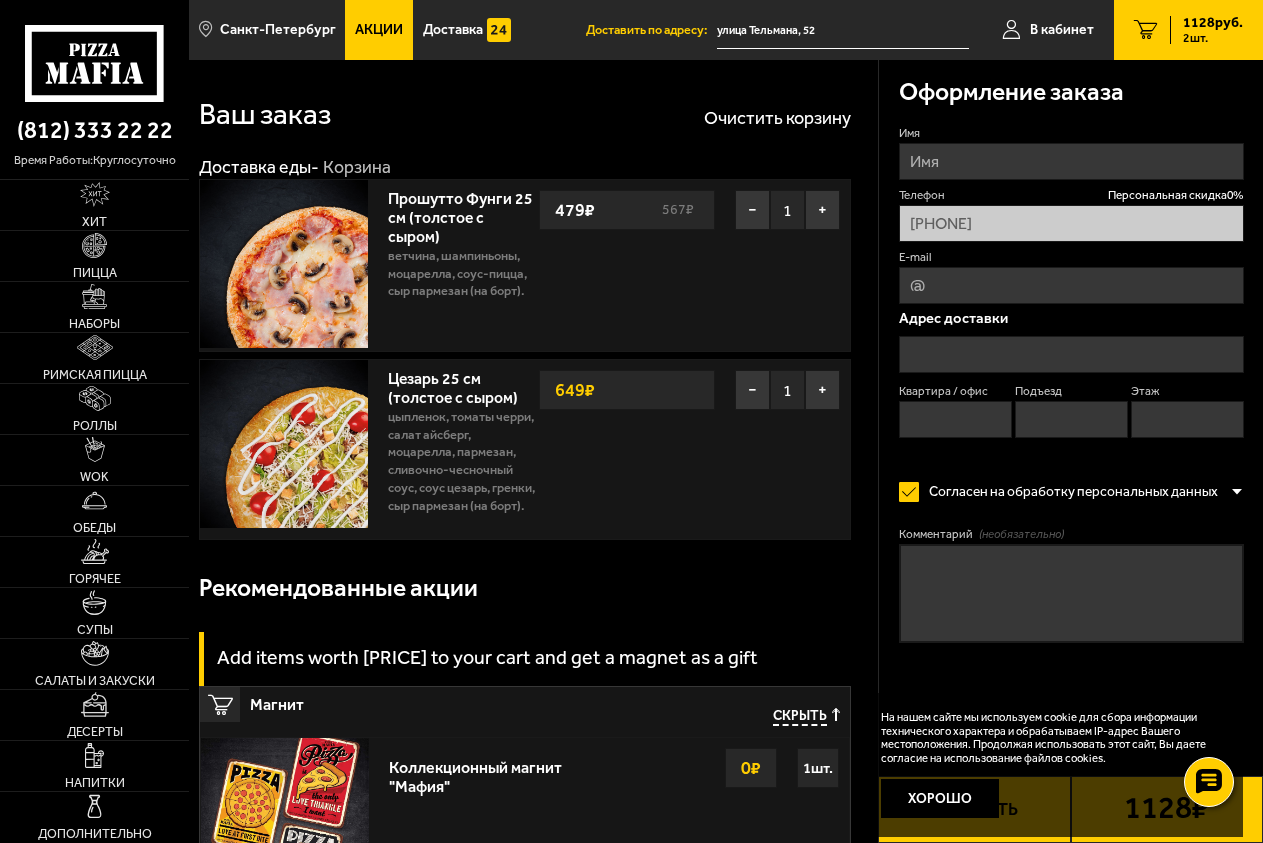 type on "улица Тельмана, 52" 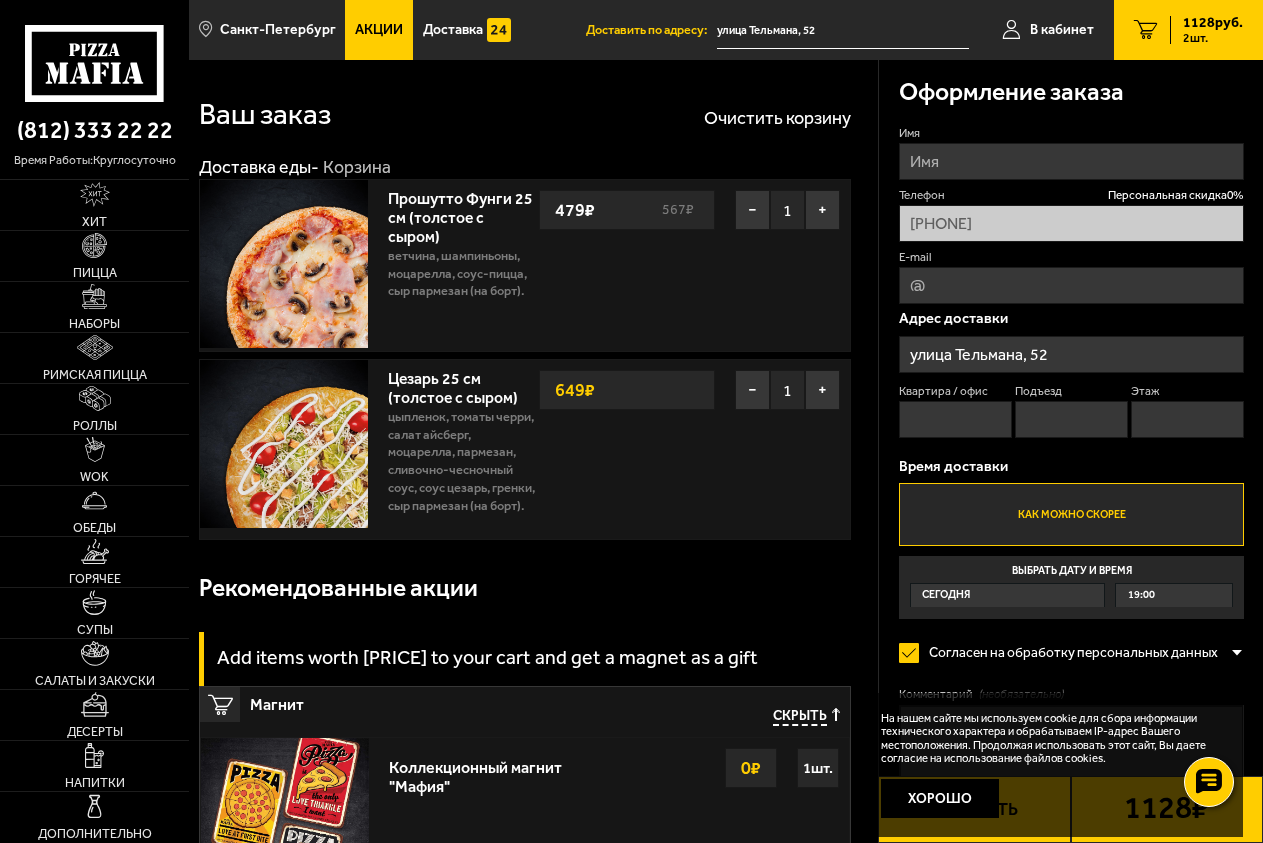 click on "улица Тельмана, 52" at bounding box center [1071, 354] 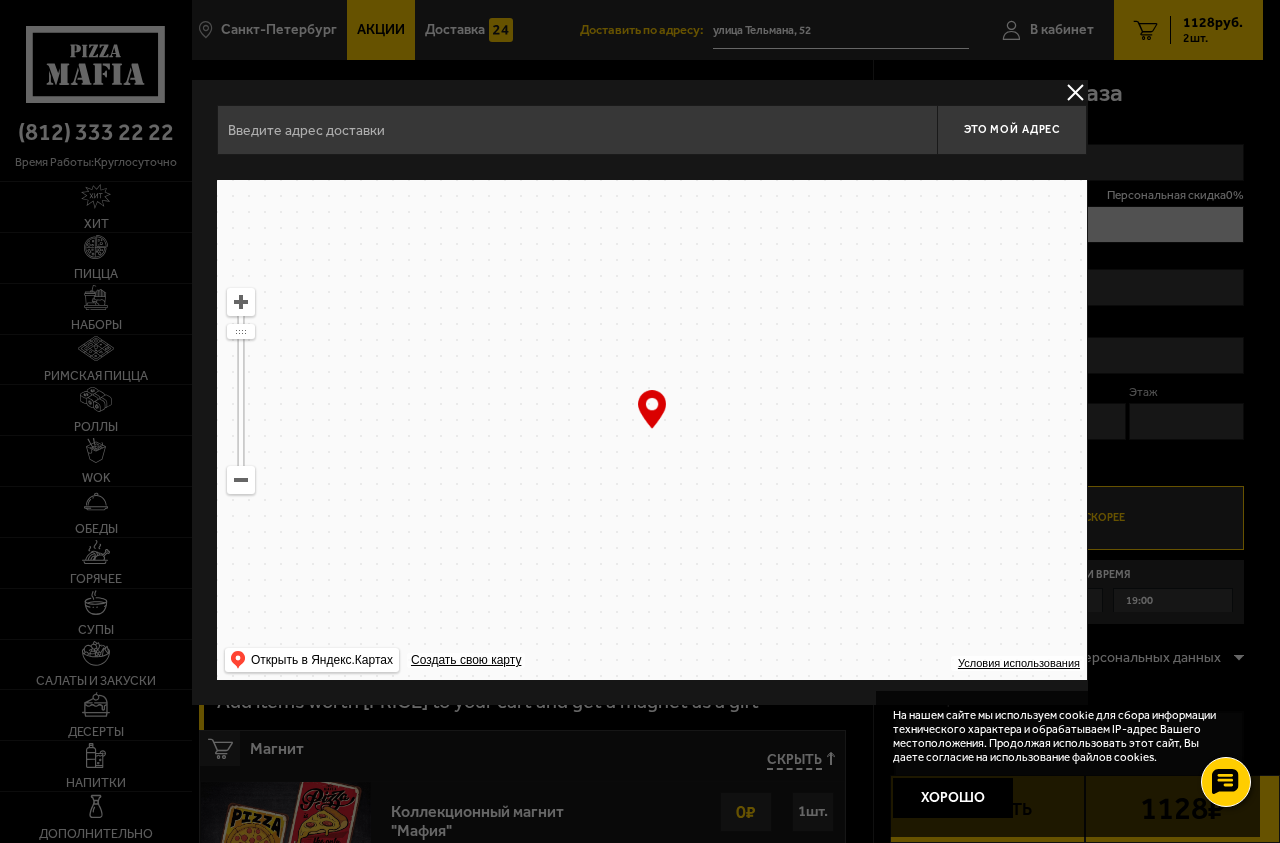 type on "улица Тельмана, 52" 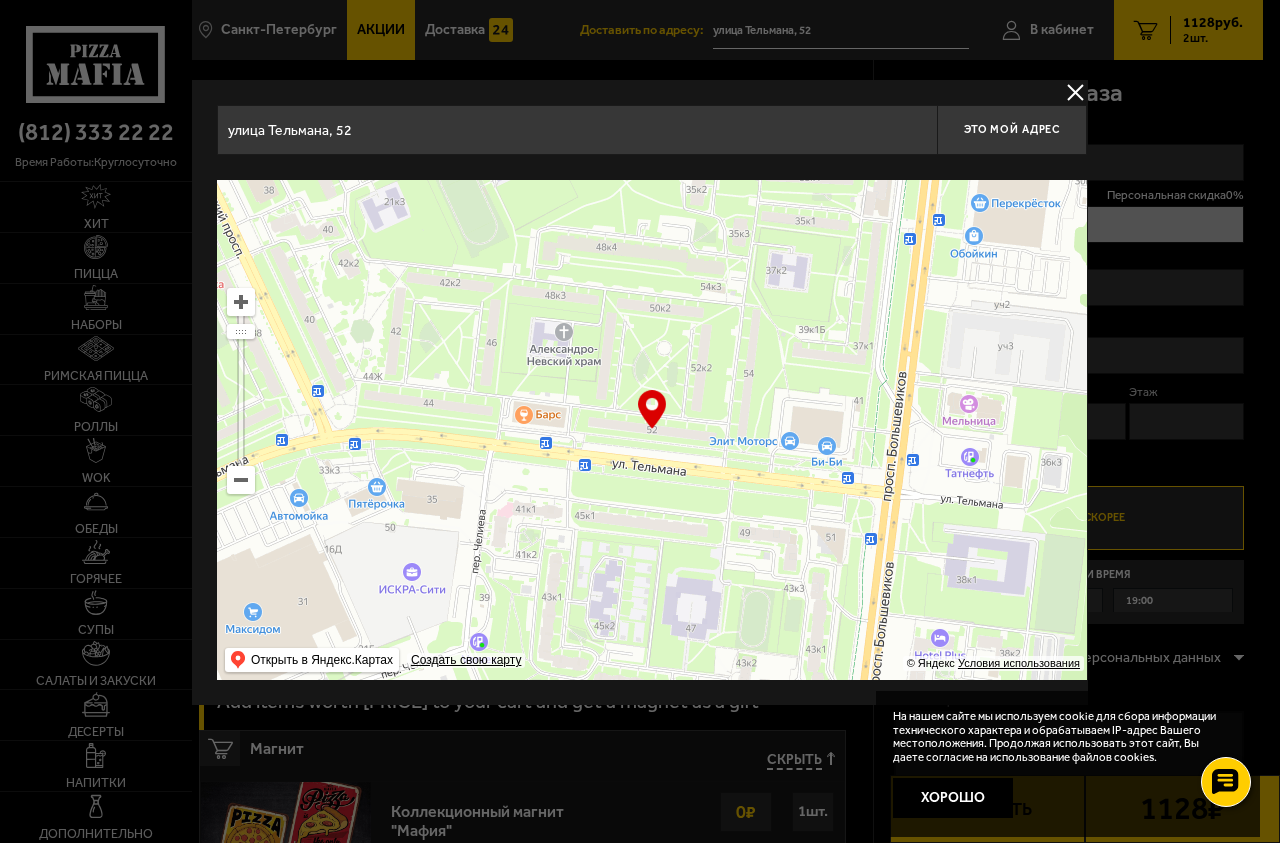 click at bounding box center [1075, 92] 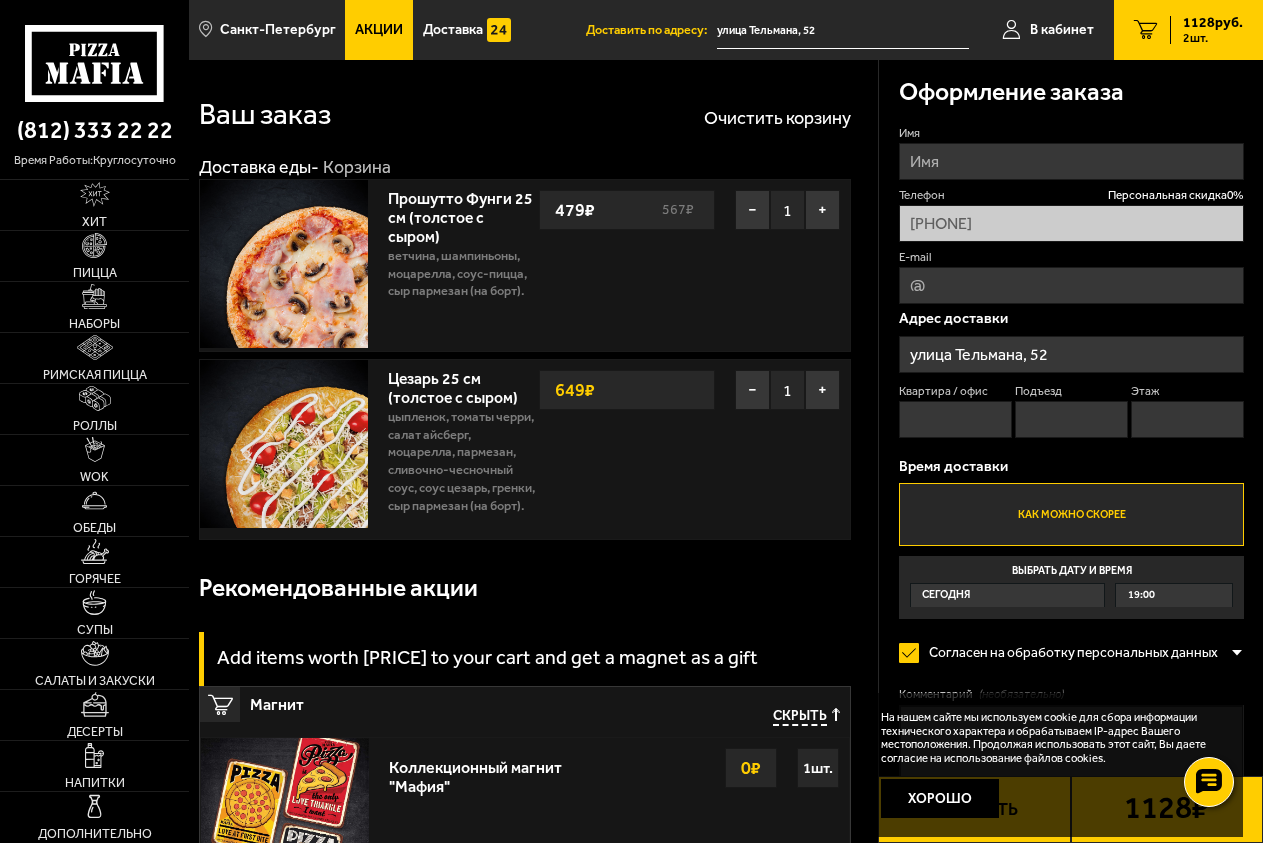 click on "E-mail" at bounding box center (1071, 285) 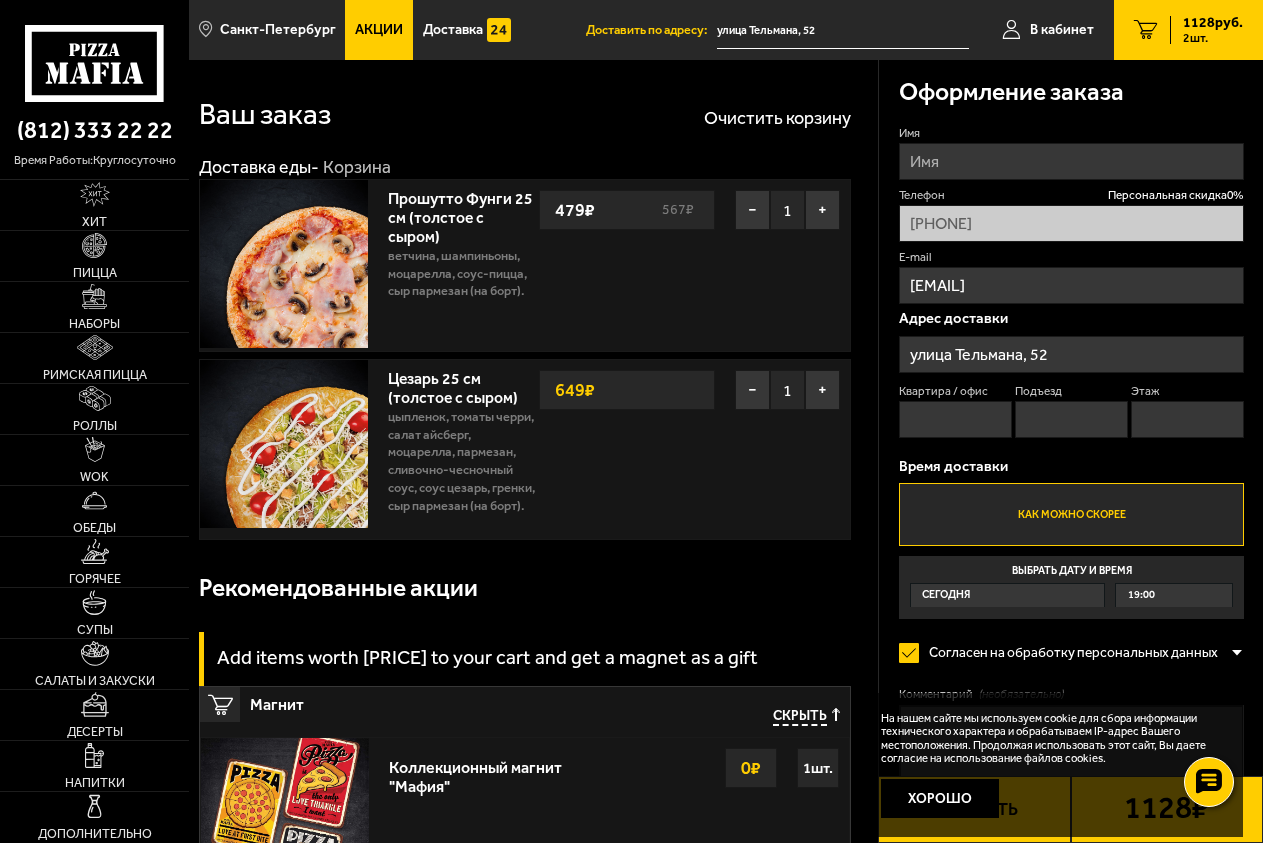 type on "[EMAIL]" 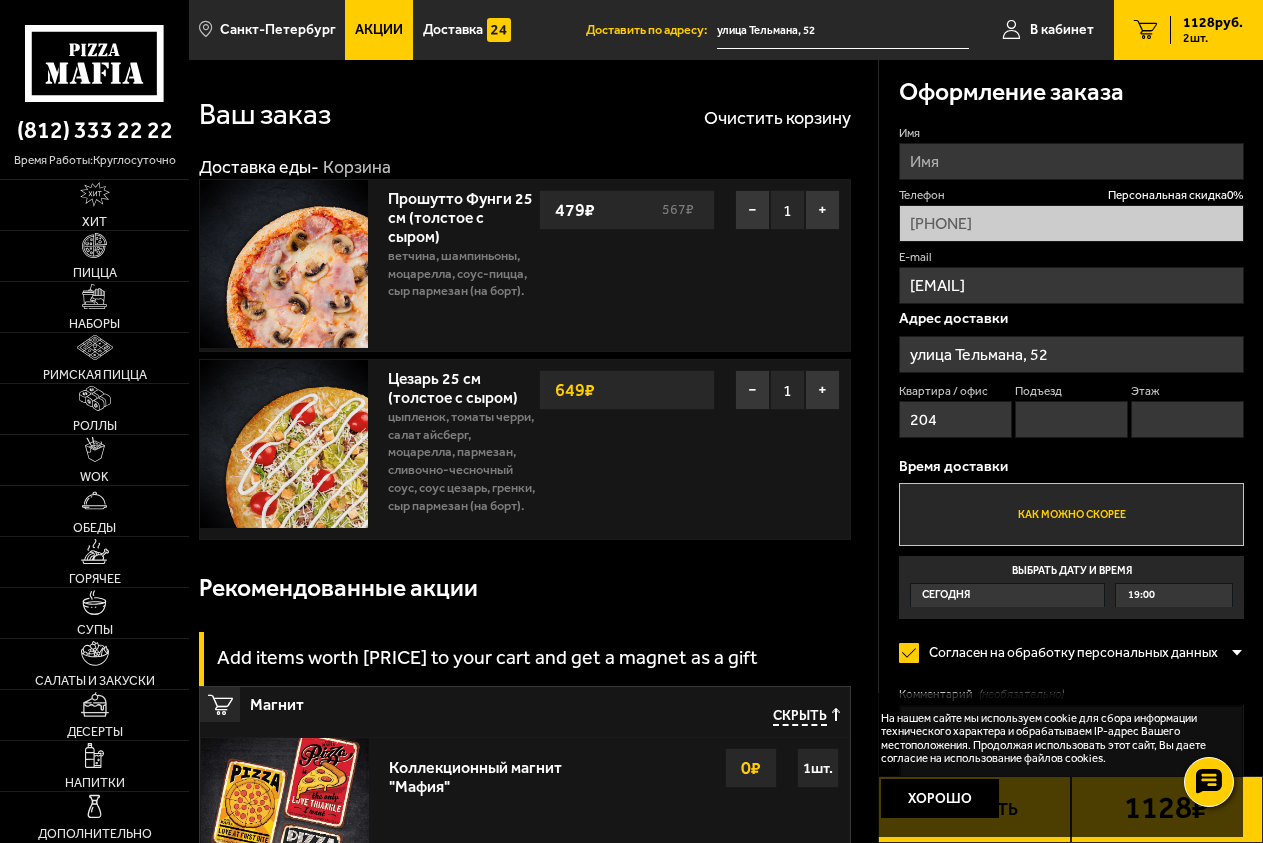 type on "204" 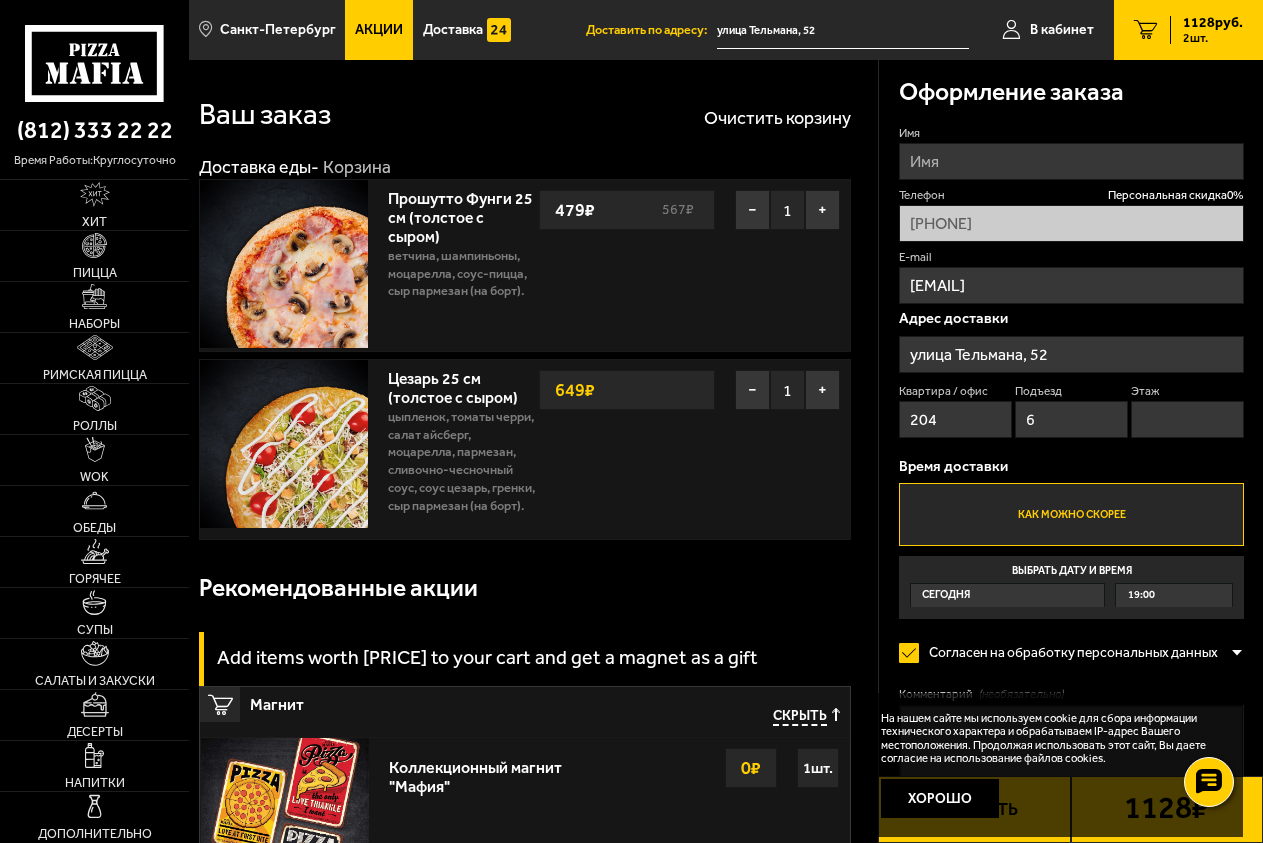type on "6" 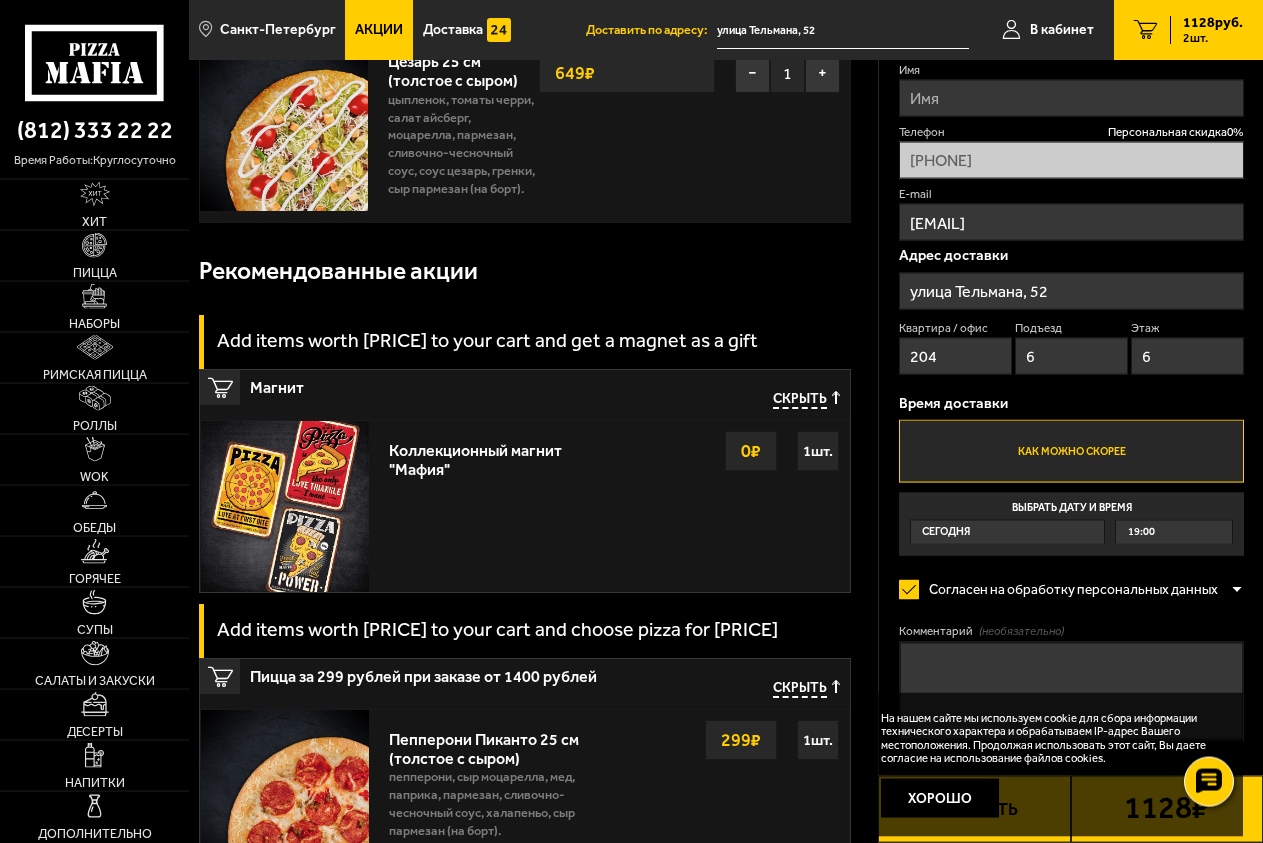 scroll, scrollTop: 322, scrollLeft: 0, axis: vertical 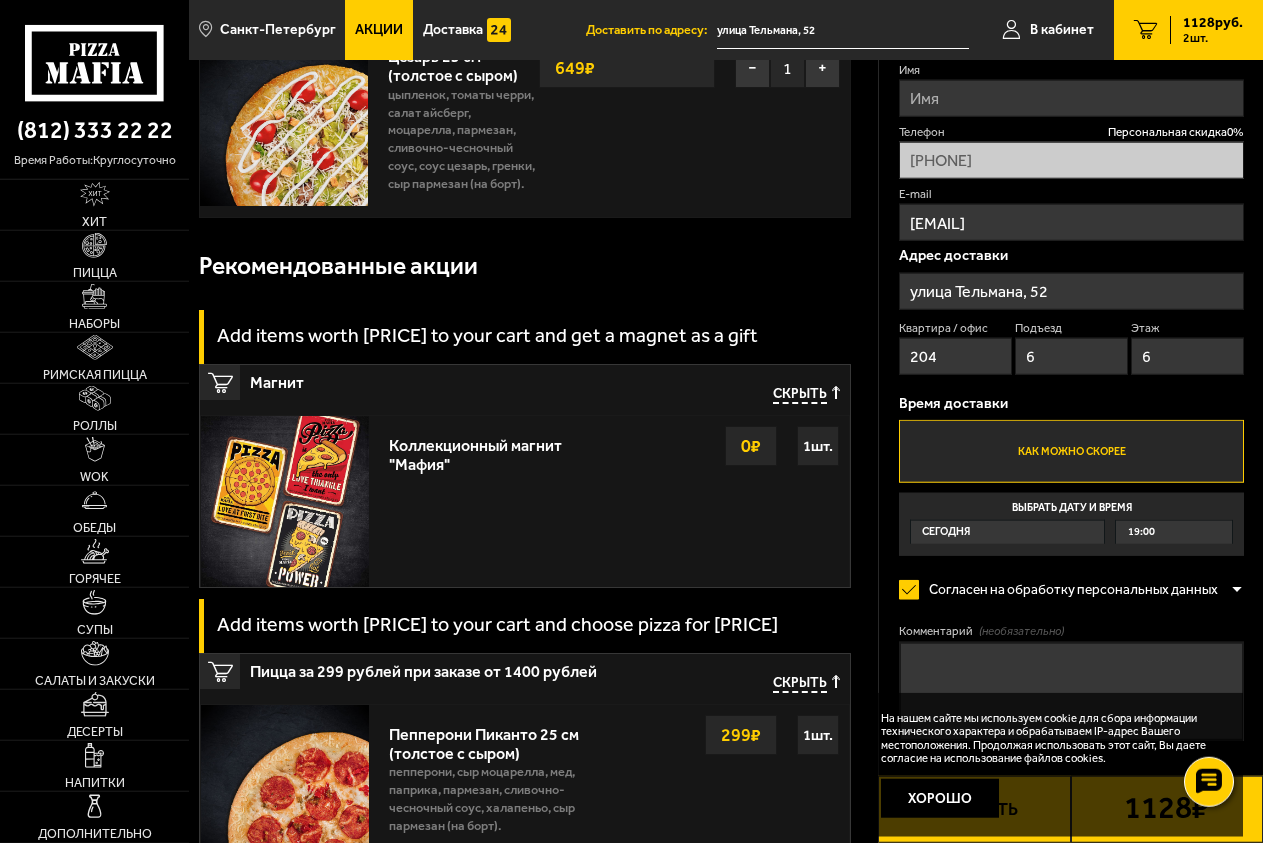 type on "6" 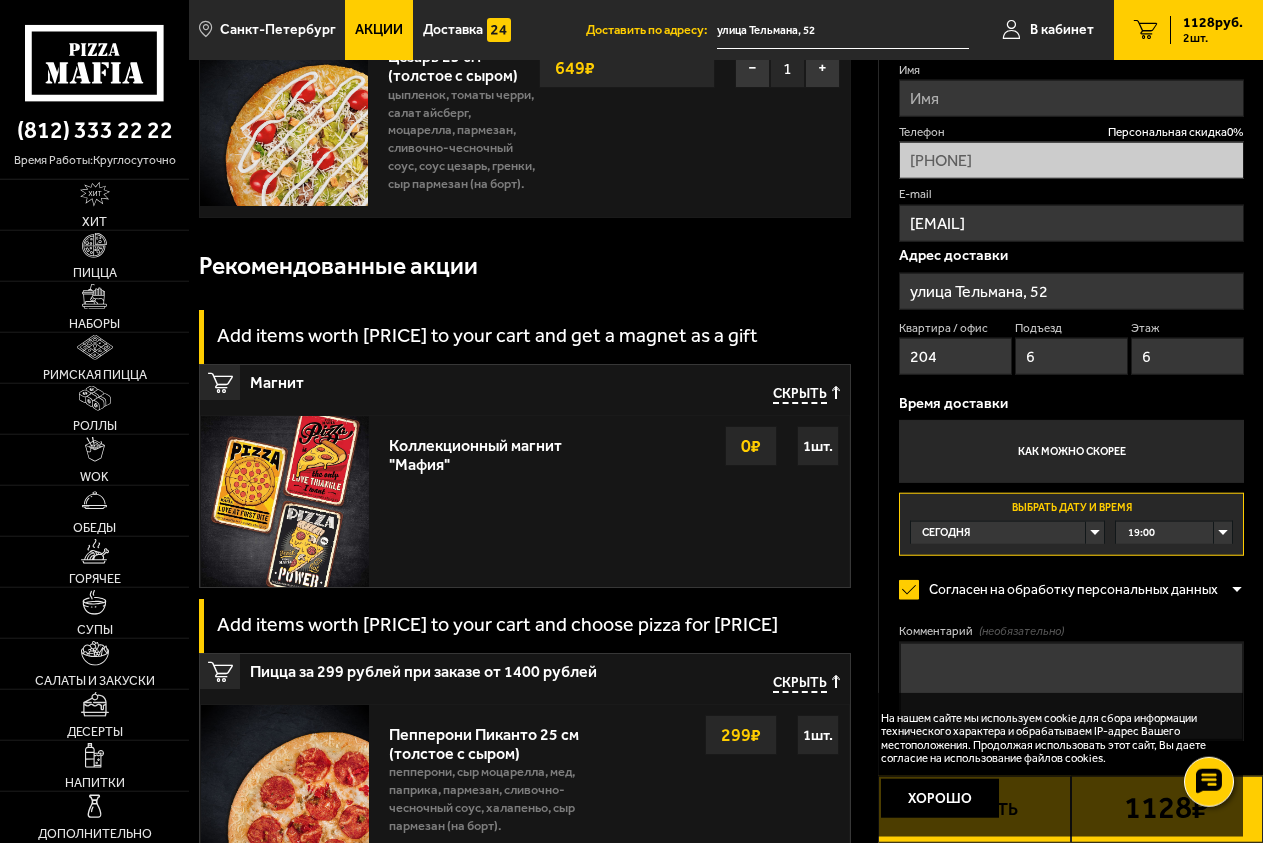 click on "19:00" at bounding box center [1174, 533] 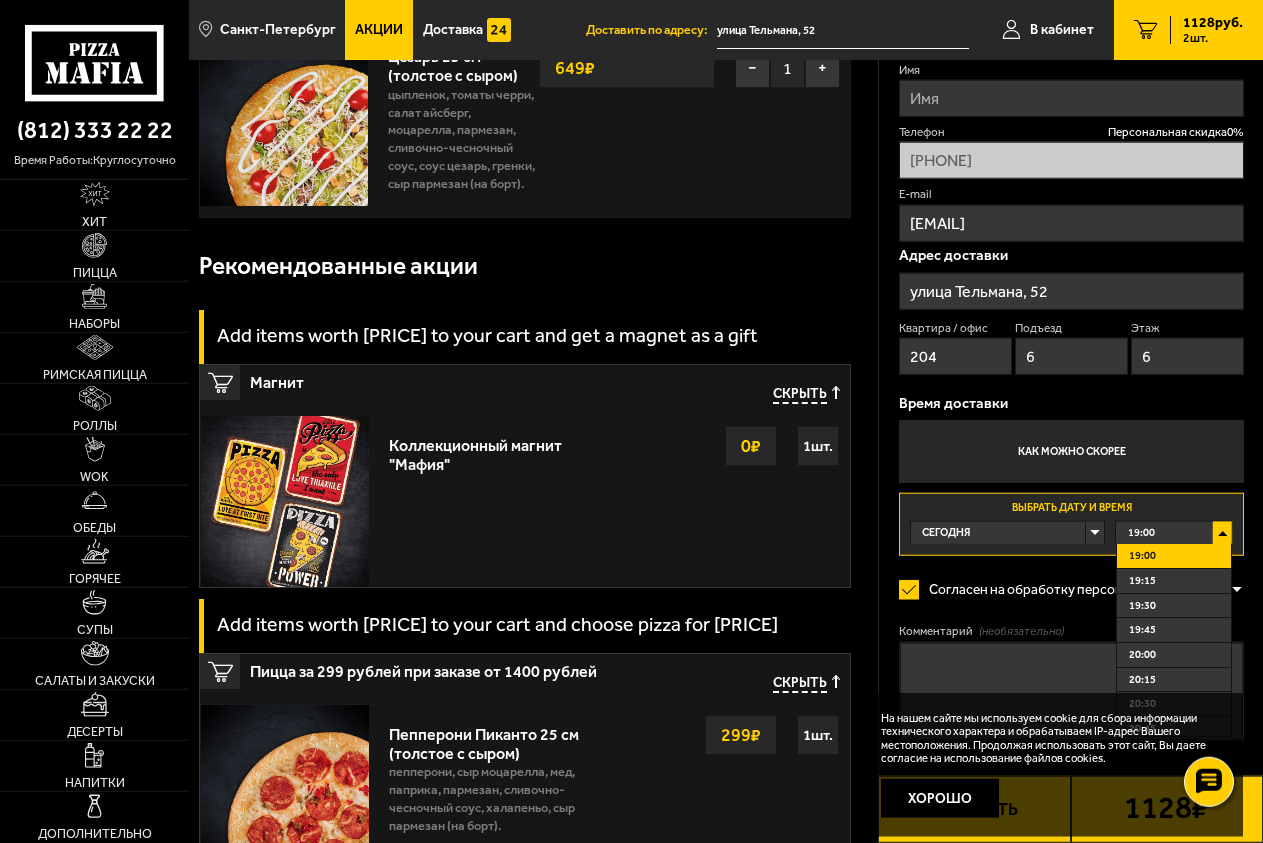 click on "19:00" at bounding box center [1174, 556] 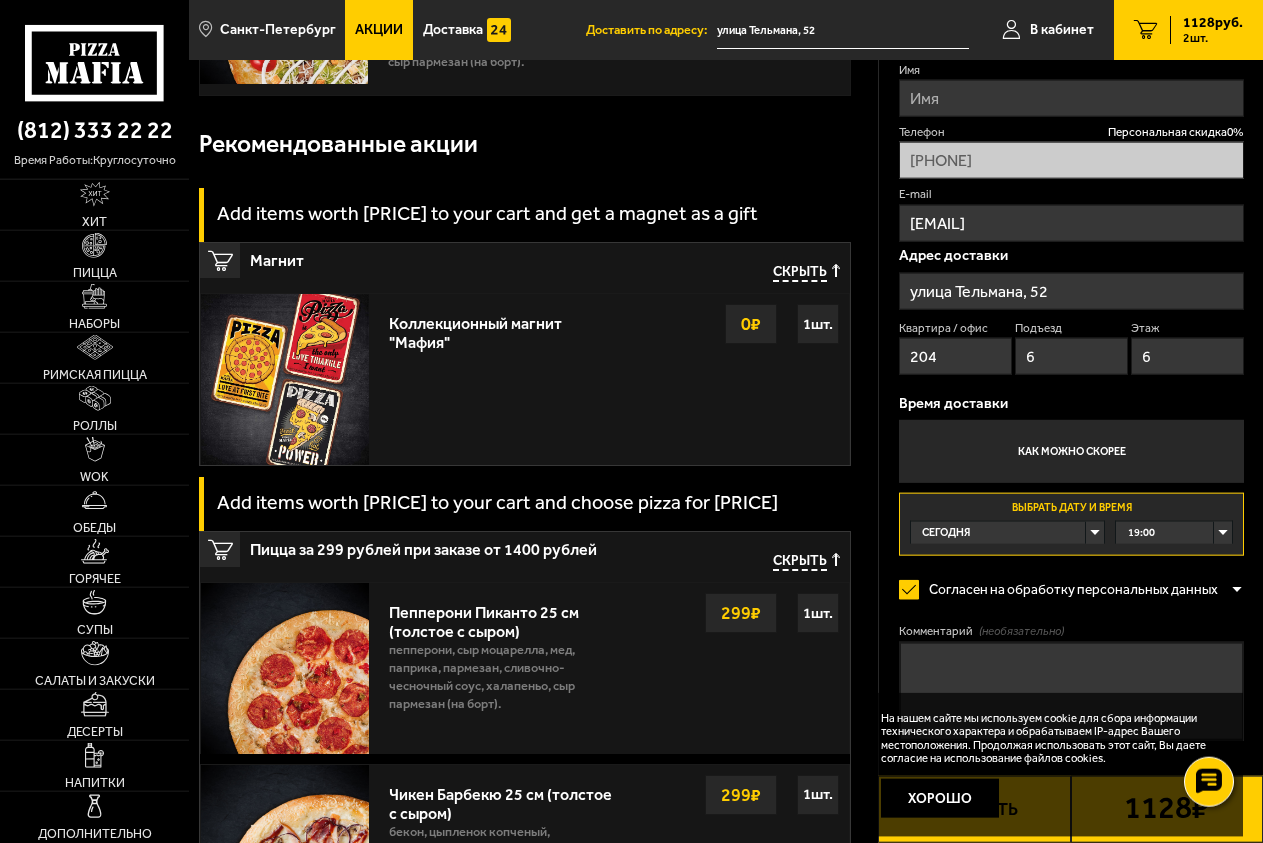 scroll, scrollTop: 526, scrollLeft: 0, axis: vertical 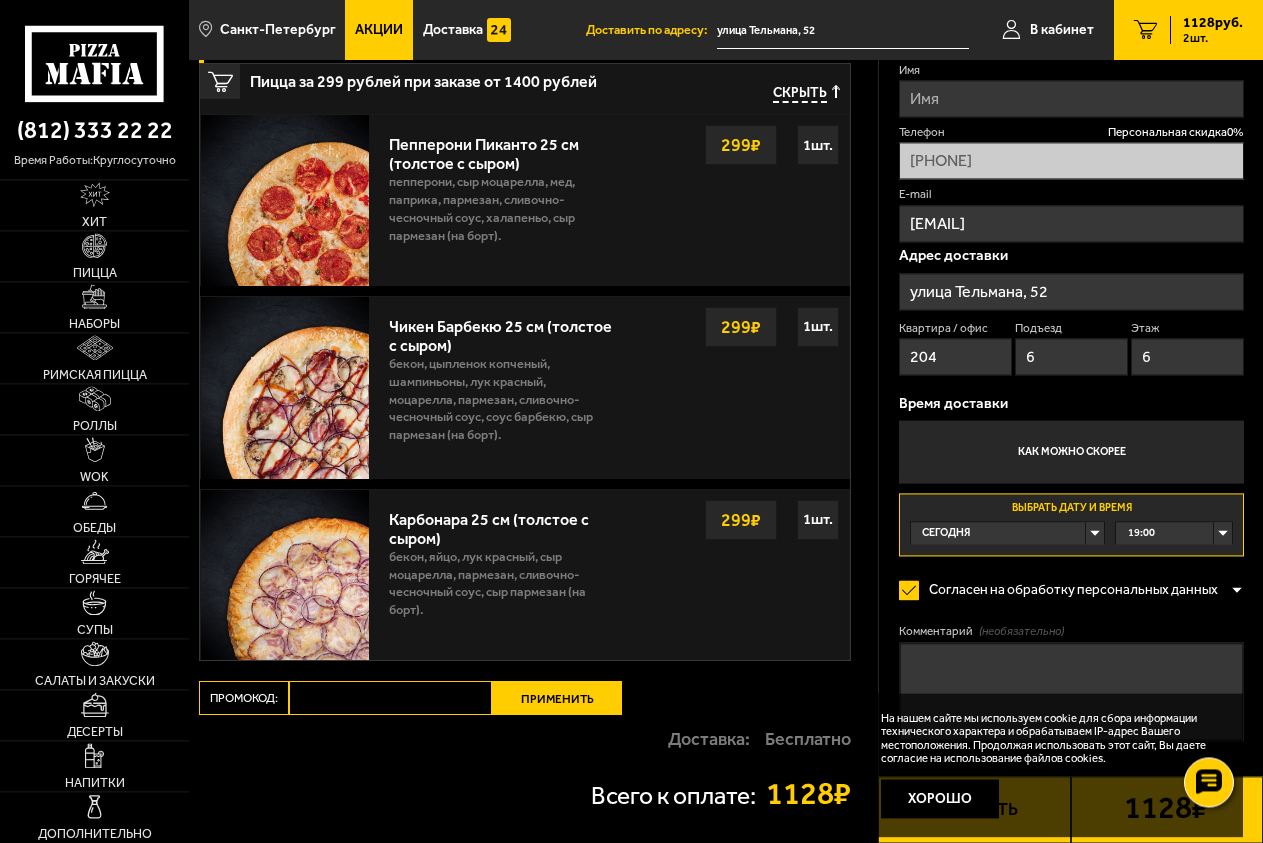 click on "бекон, цыпленок копченый, шампиньоны, лук красный, моцарелла, пармезан, сливочно-чесночный соус, соус барбекю, сыр пармезан (на борт)." at bounding box center [501, 404] 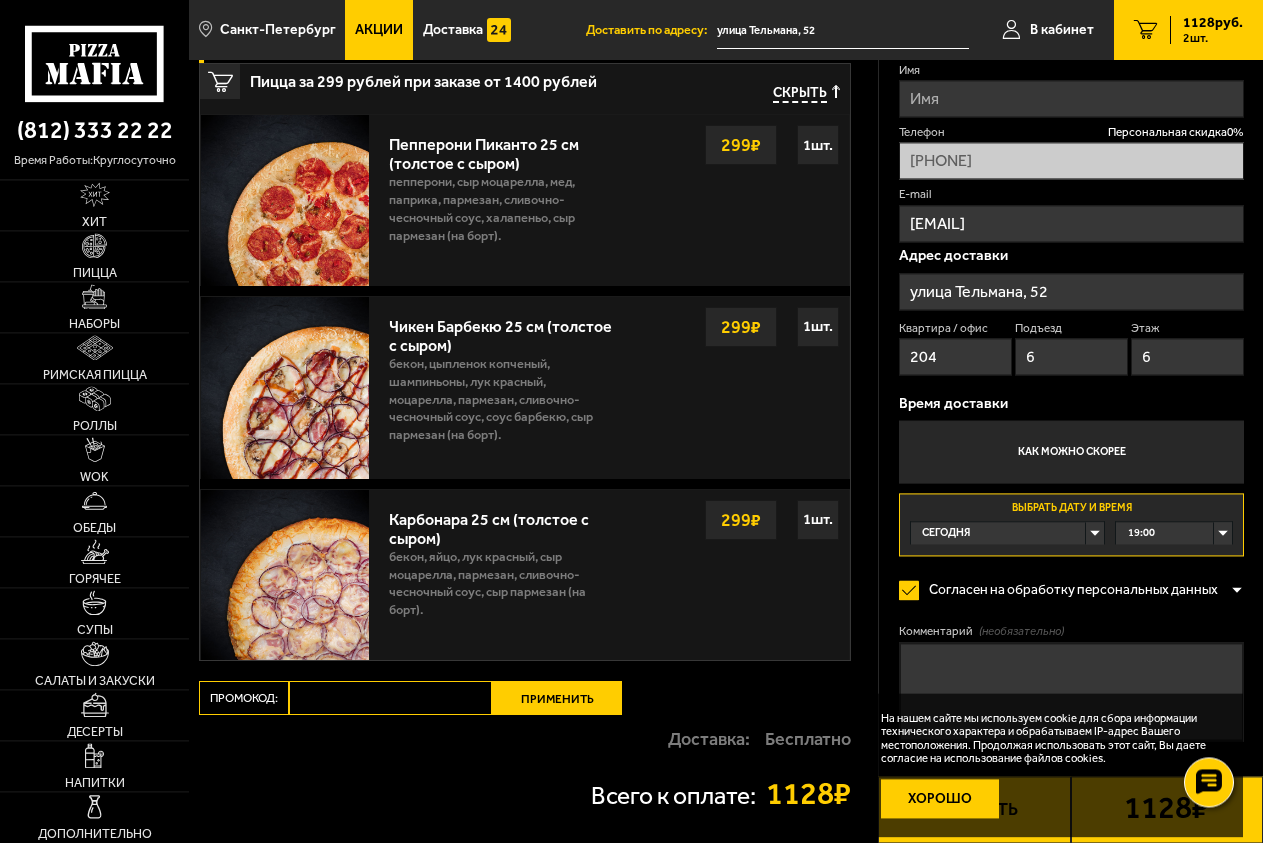 click on "Хорошо" at bounding box center (940, 798) 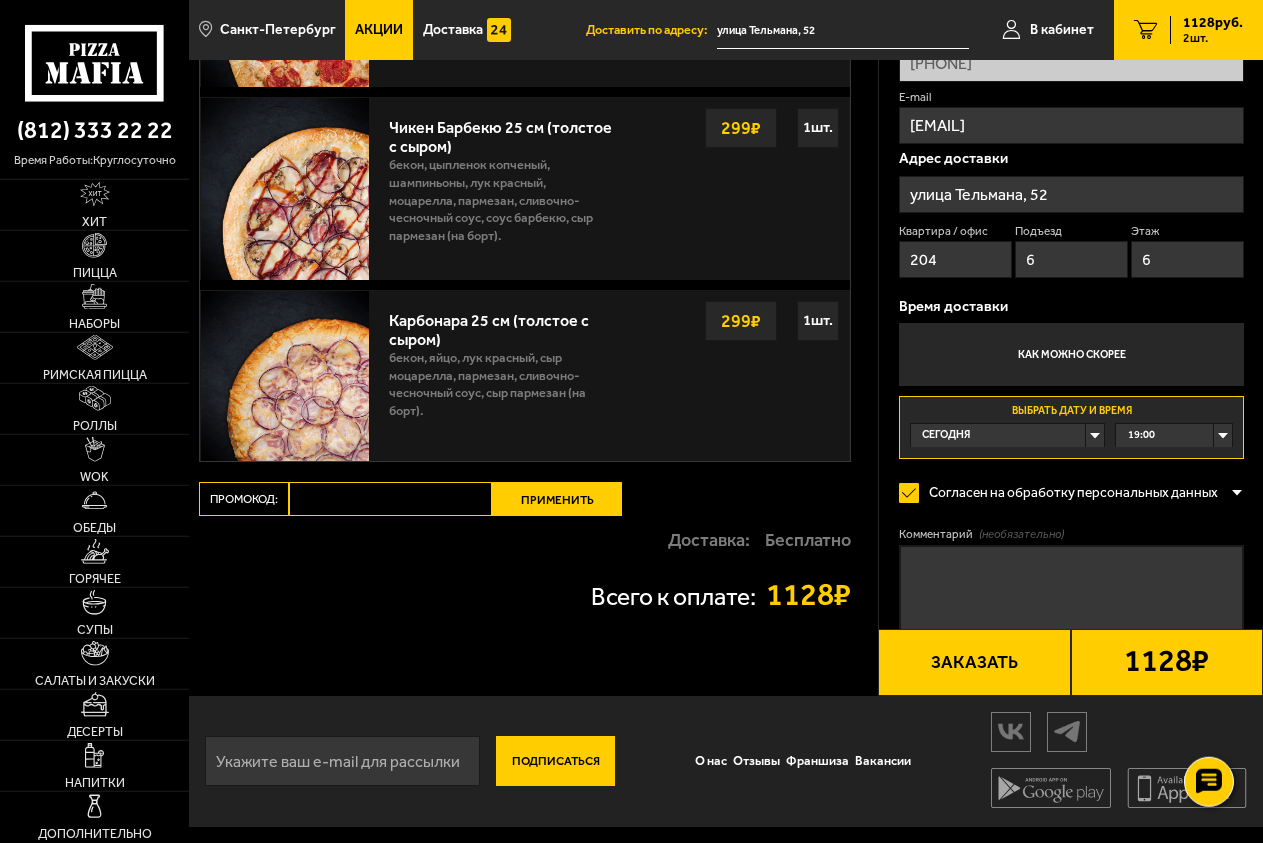 scroll, scrollTop: 1168, scrollLeft: 0, axis: vertical 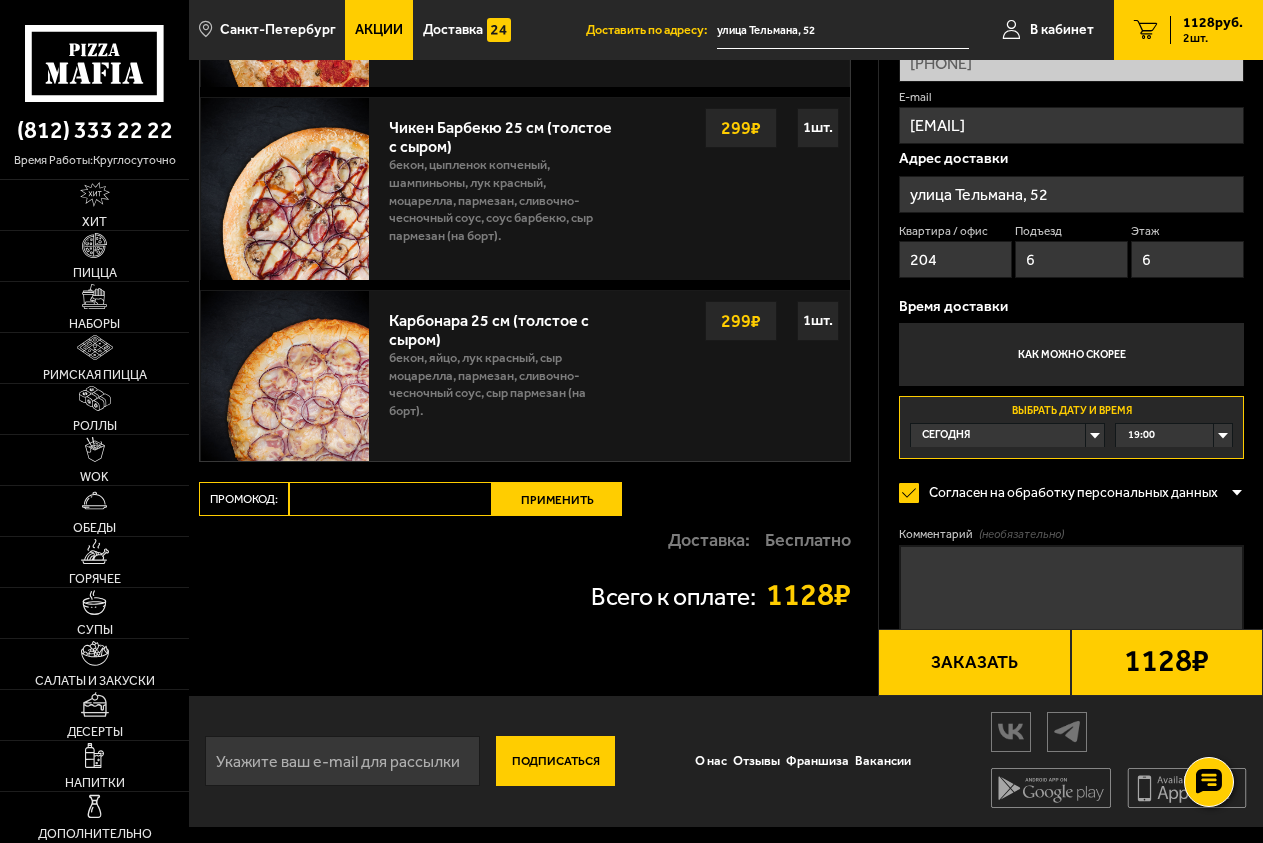 click on "Заказать" at bounding box center (974, 662) 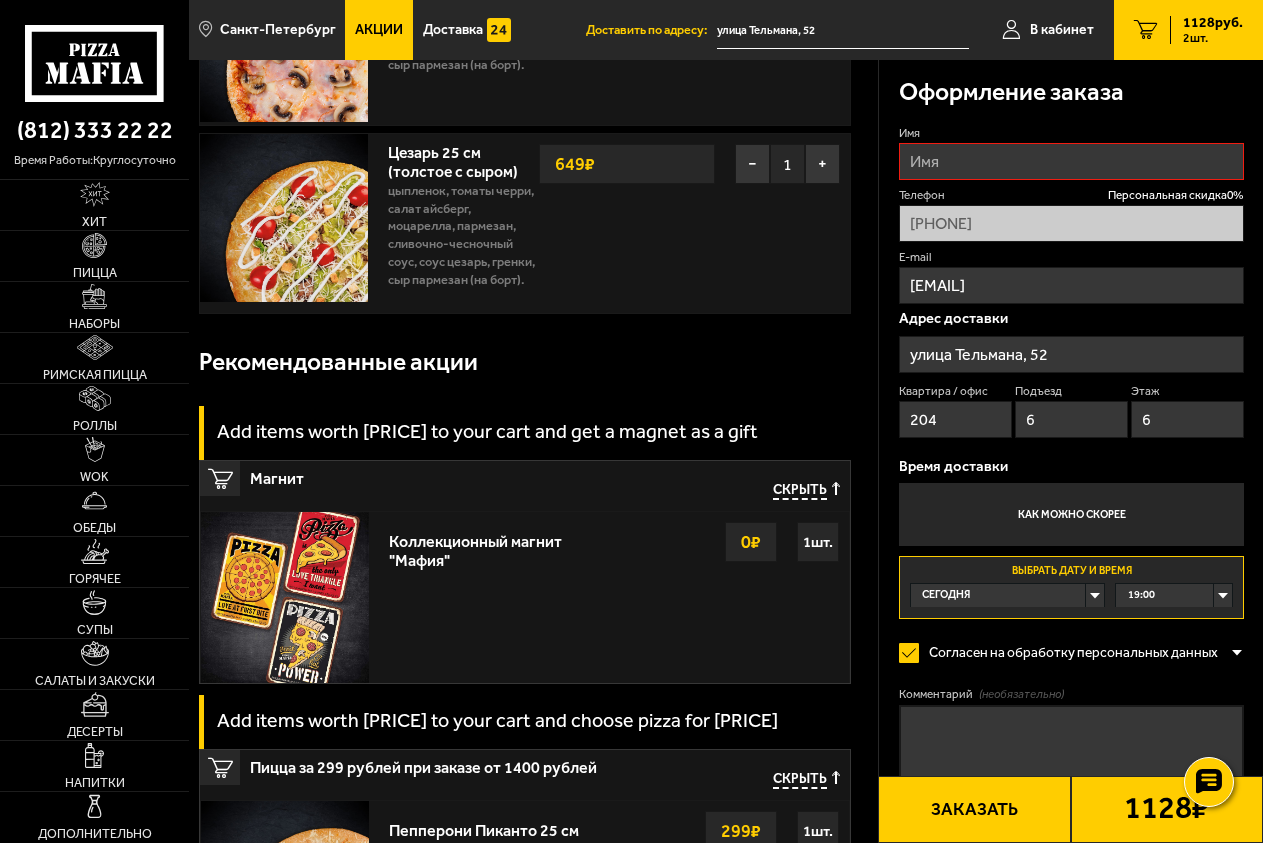 scroll, scrollTop: 170, scrollLeft: 0, axis: vertical 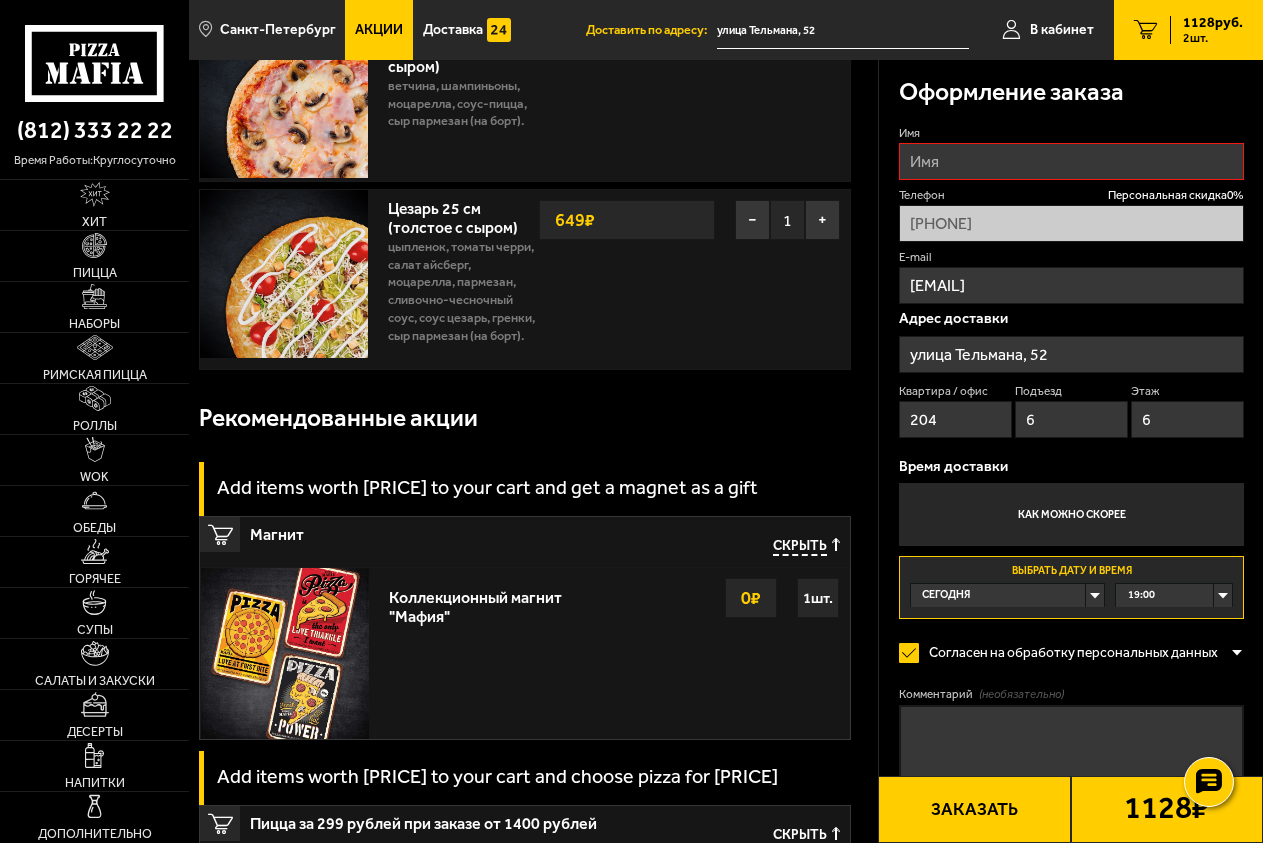 click on "Имя" at bounding box center [1071, 161] 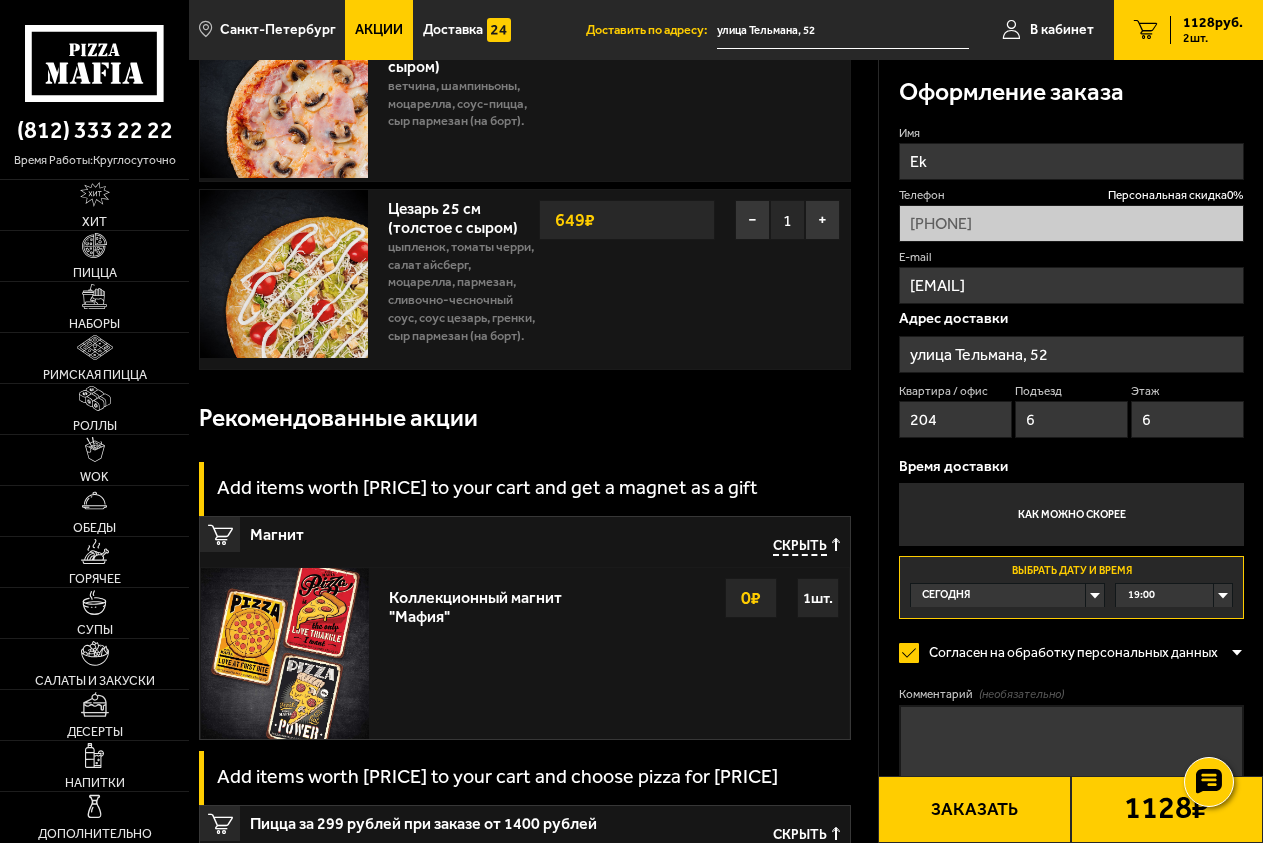type on "[USERNAME]" 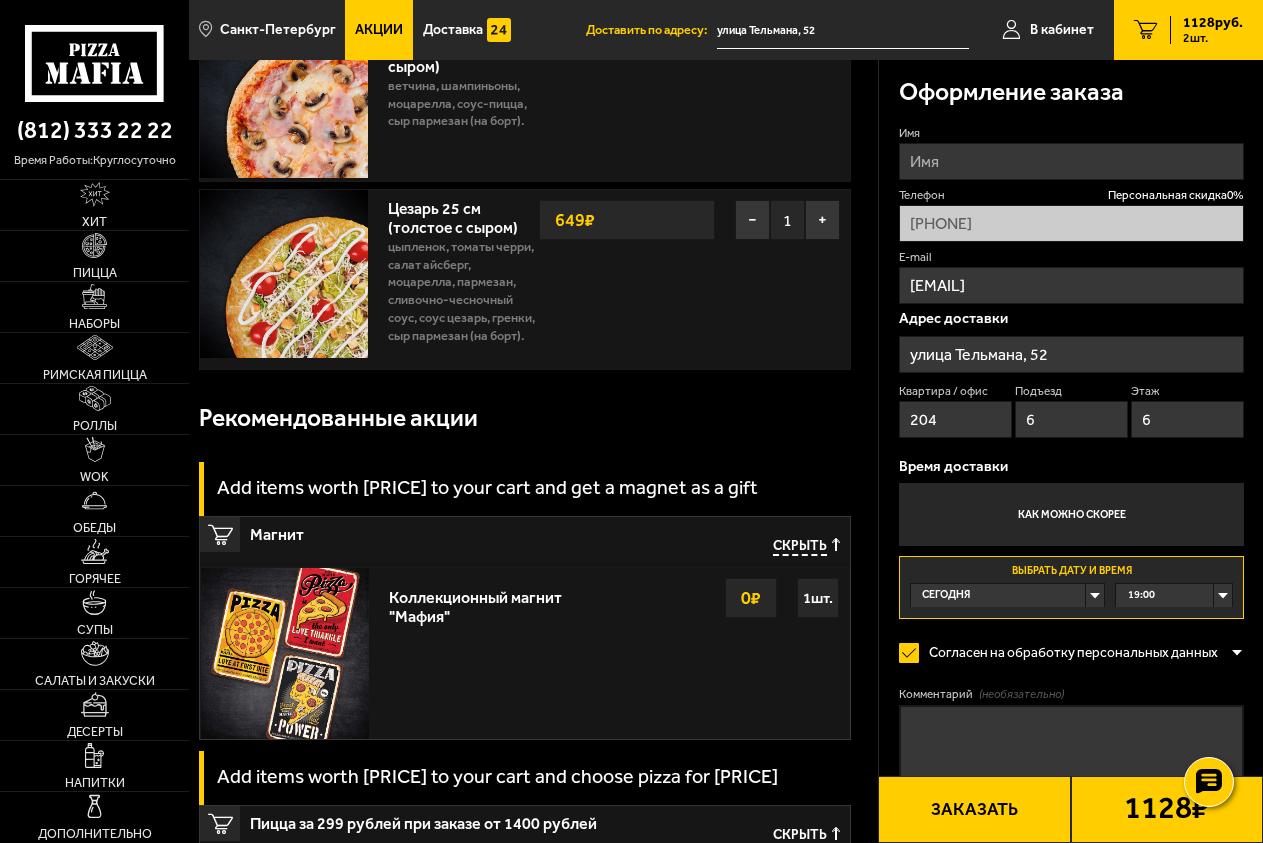 type on "У" 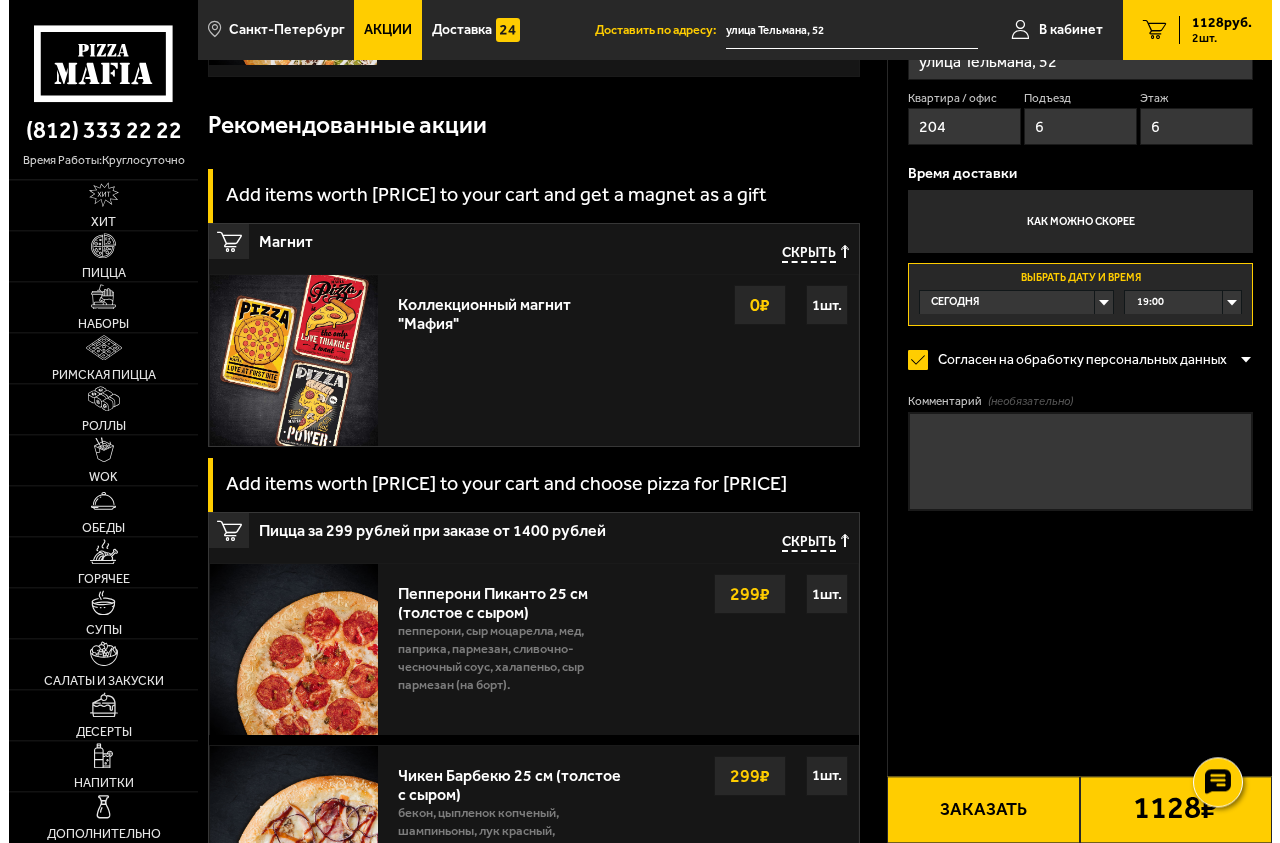 scroll, scrollTop: 578, scrollLeft: 0, axis: vertical 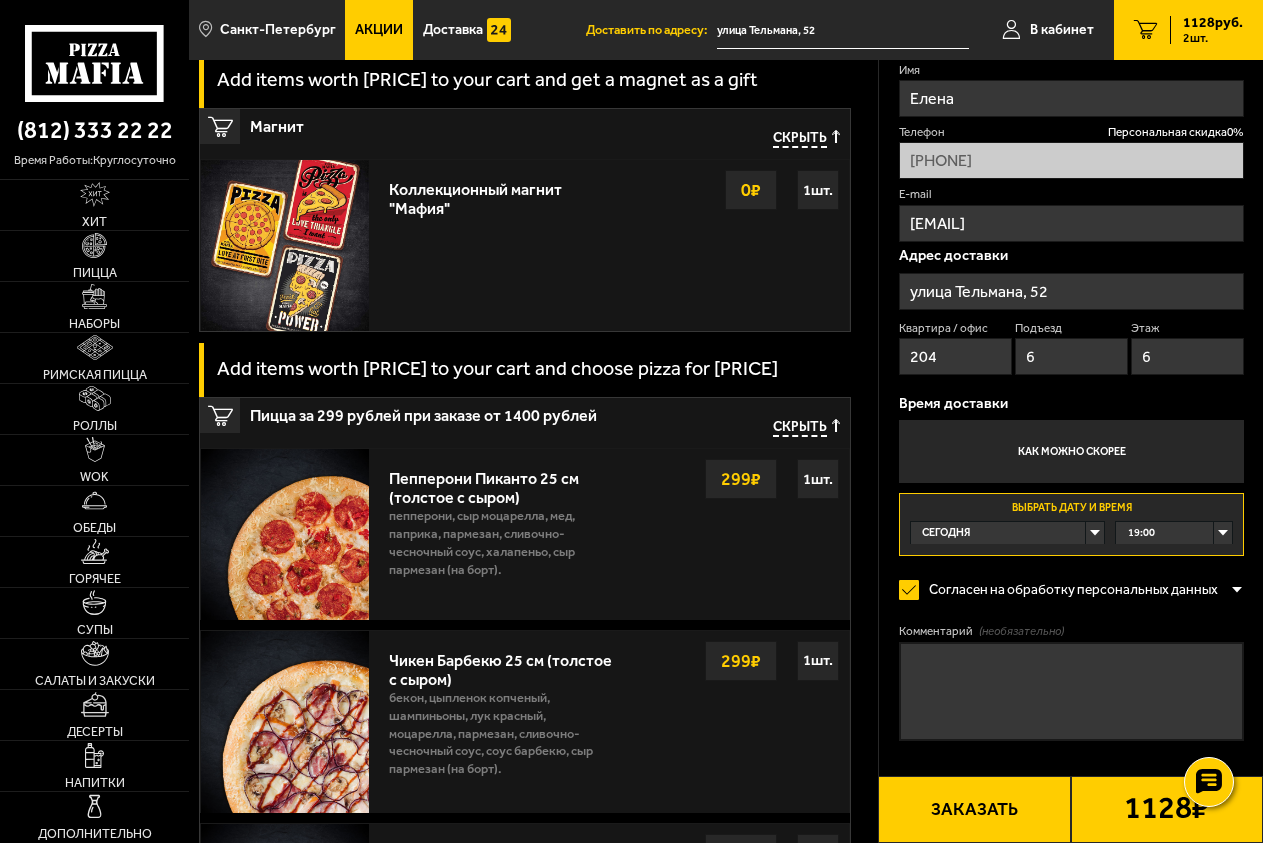 type on "Елена" 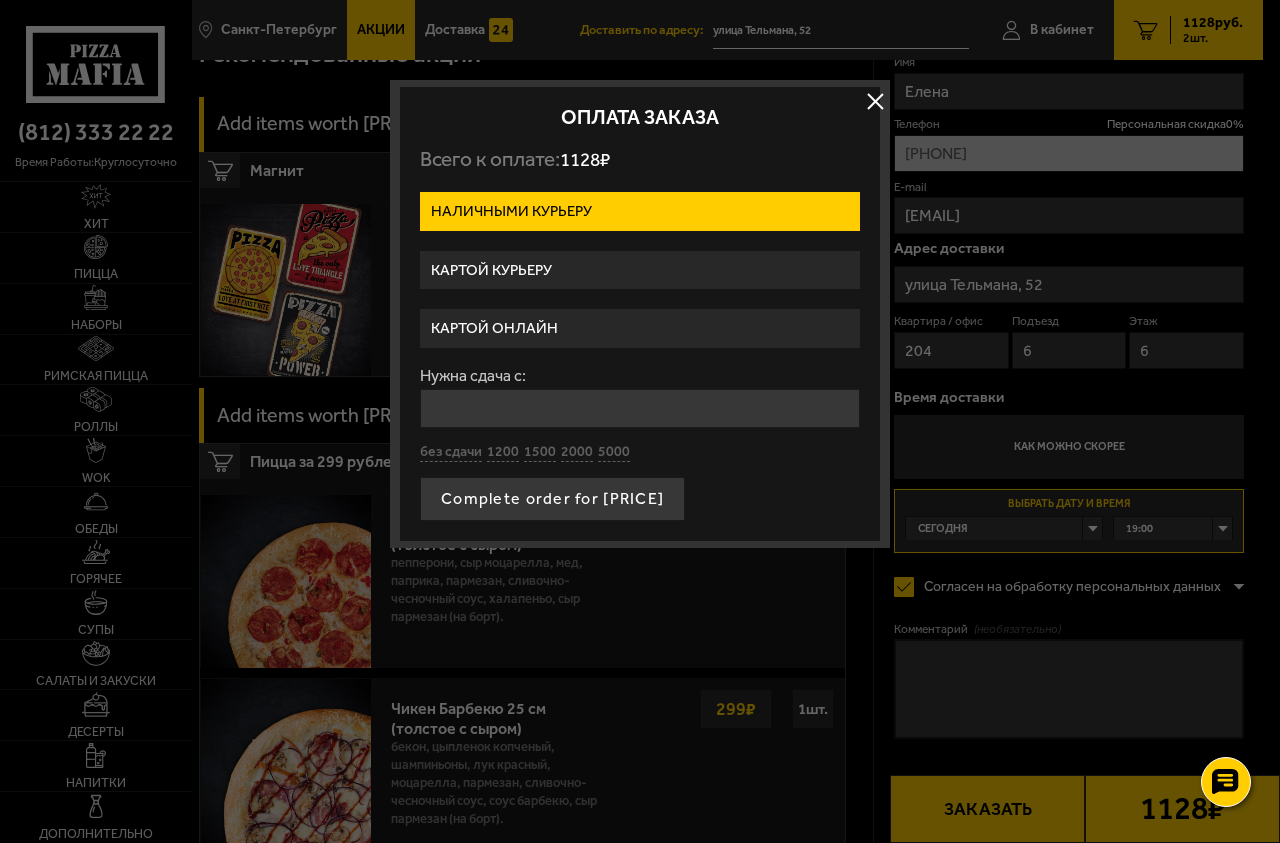 click on "Наличными курьеру" at bounding box center [640, 211] 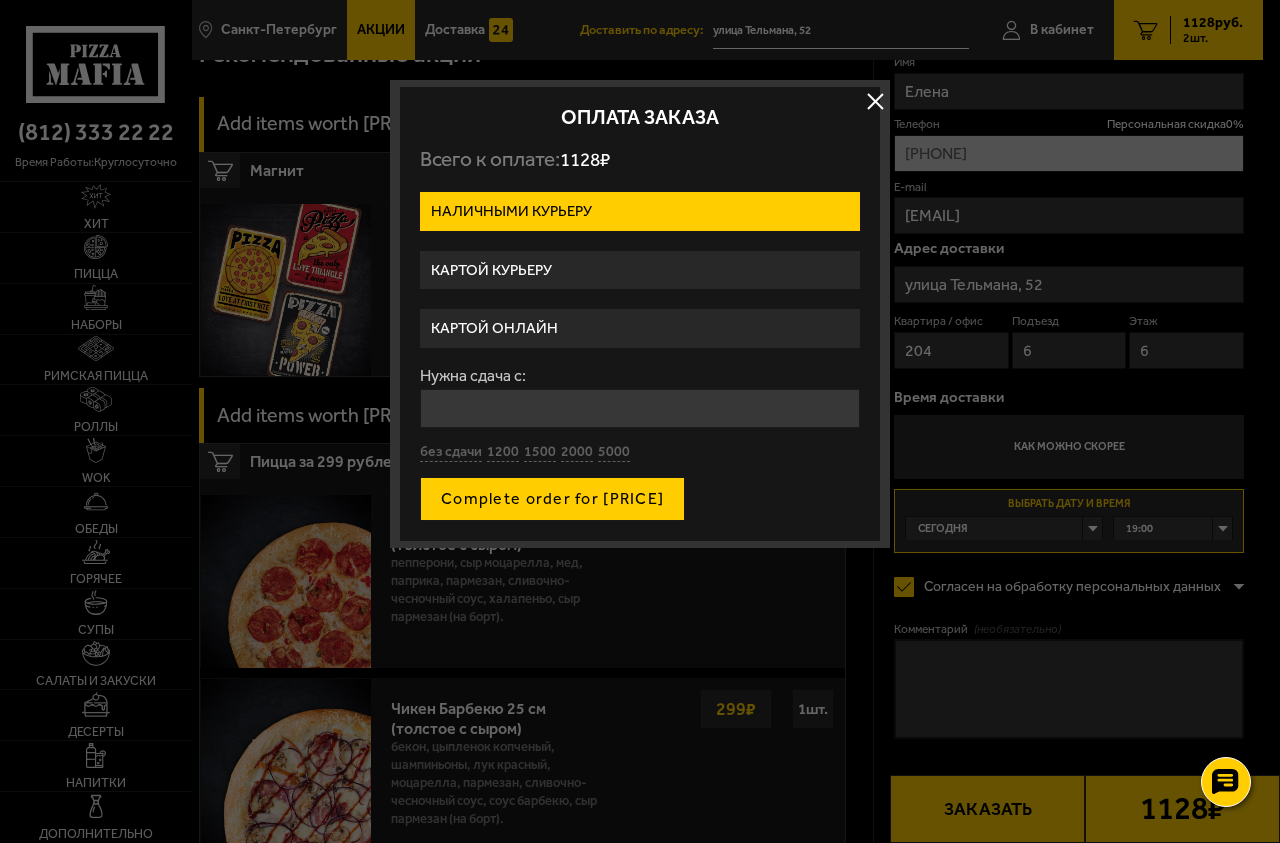 click on "Complete order for [PRICE]" at bounding box center (552, 499) 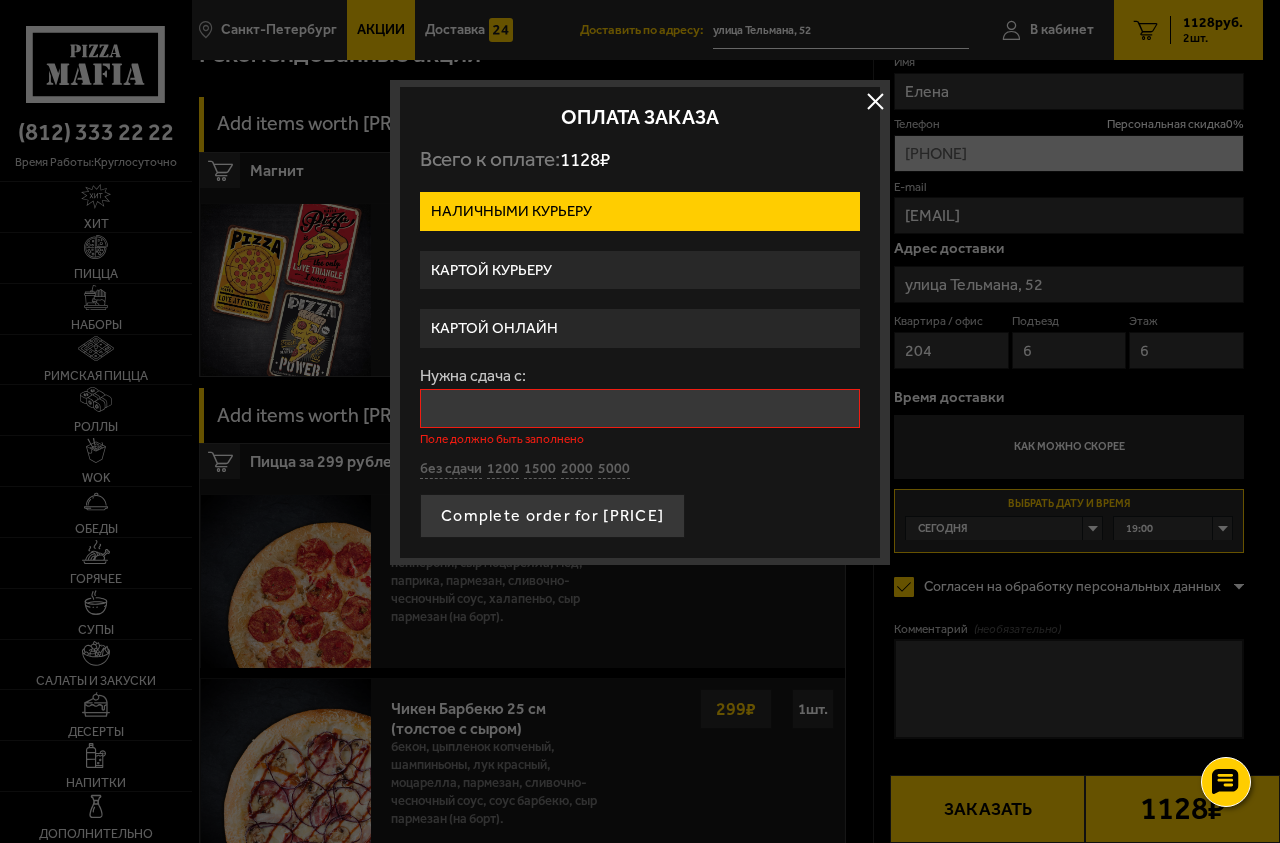 click on "Нужна сдача с:" at bounding box center (640, 408) 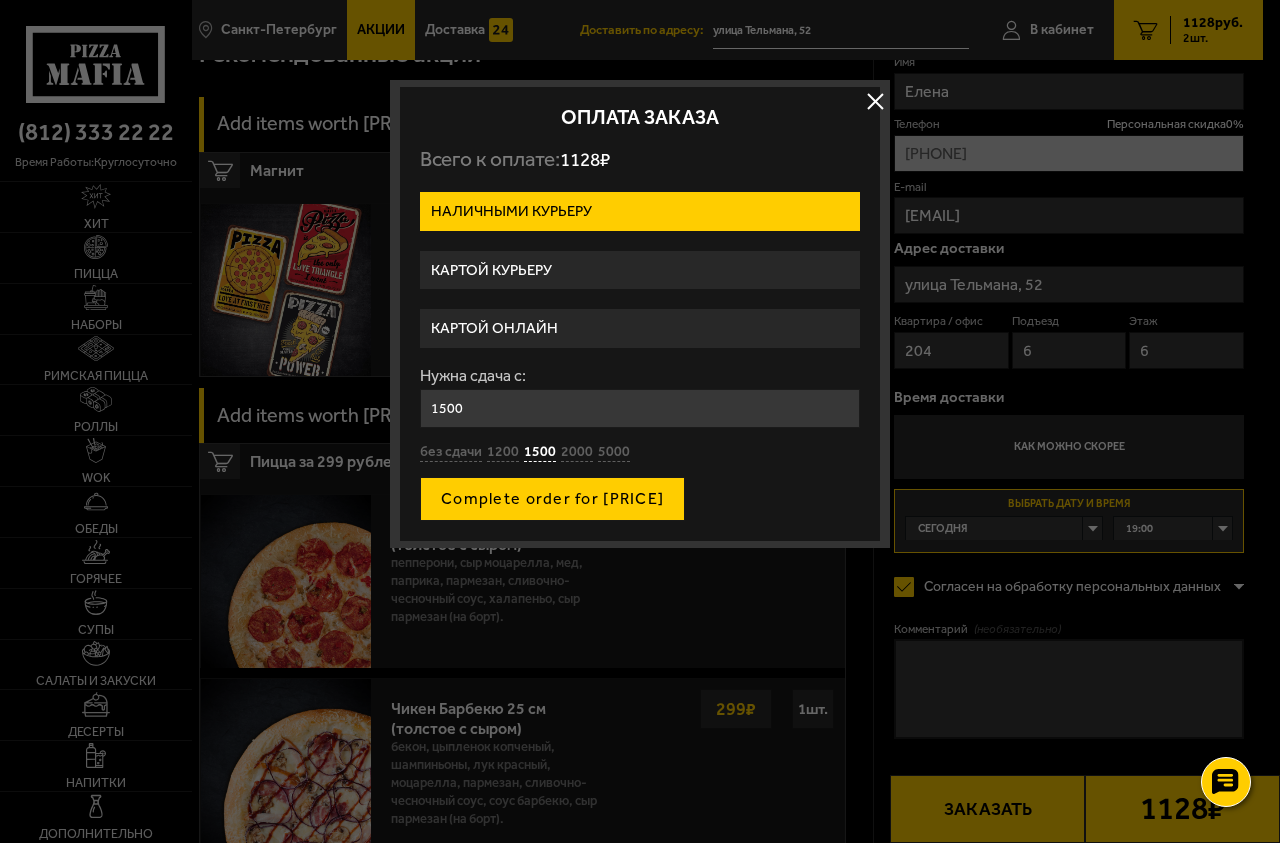 type on "1500" 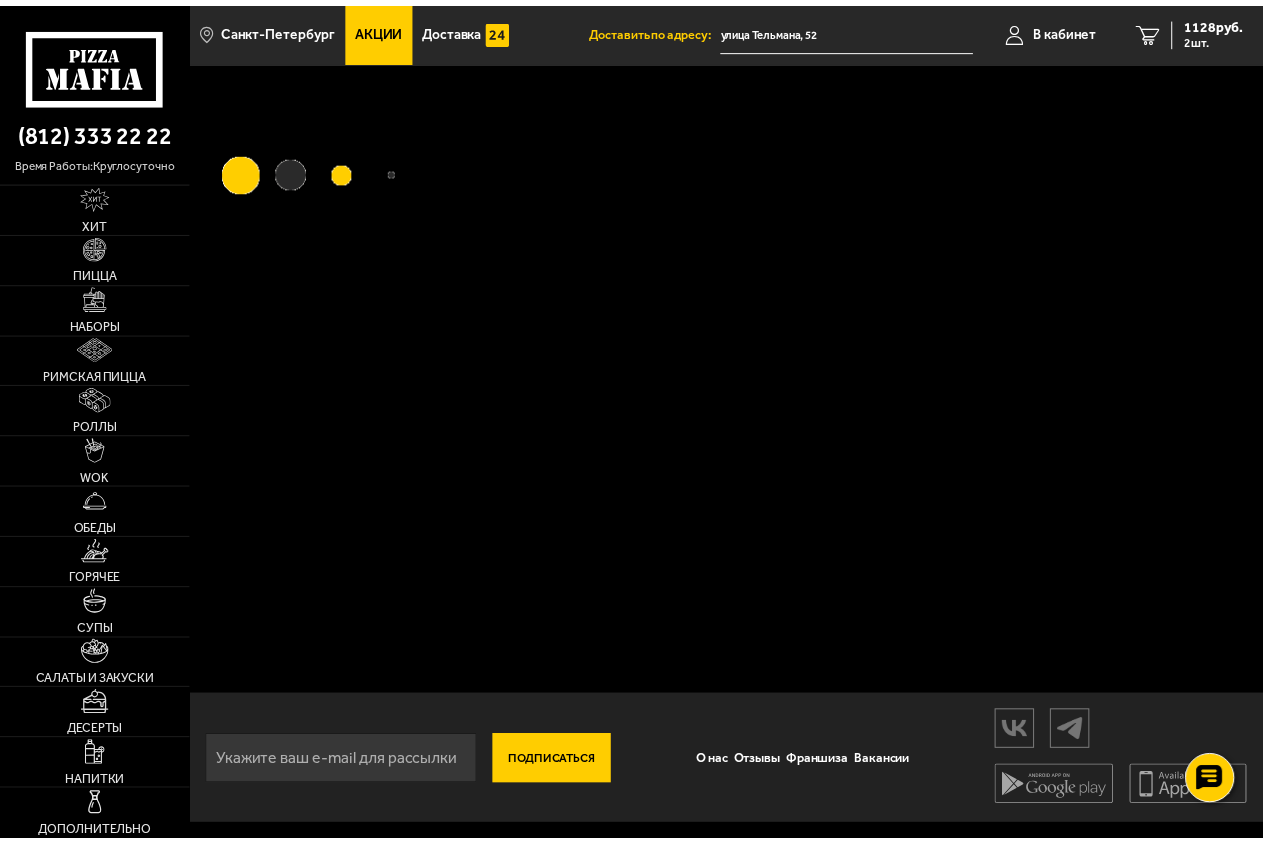 scroll, scrollTop: 0, scrollLeft: 0, axis: both 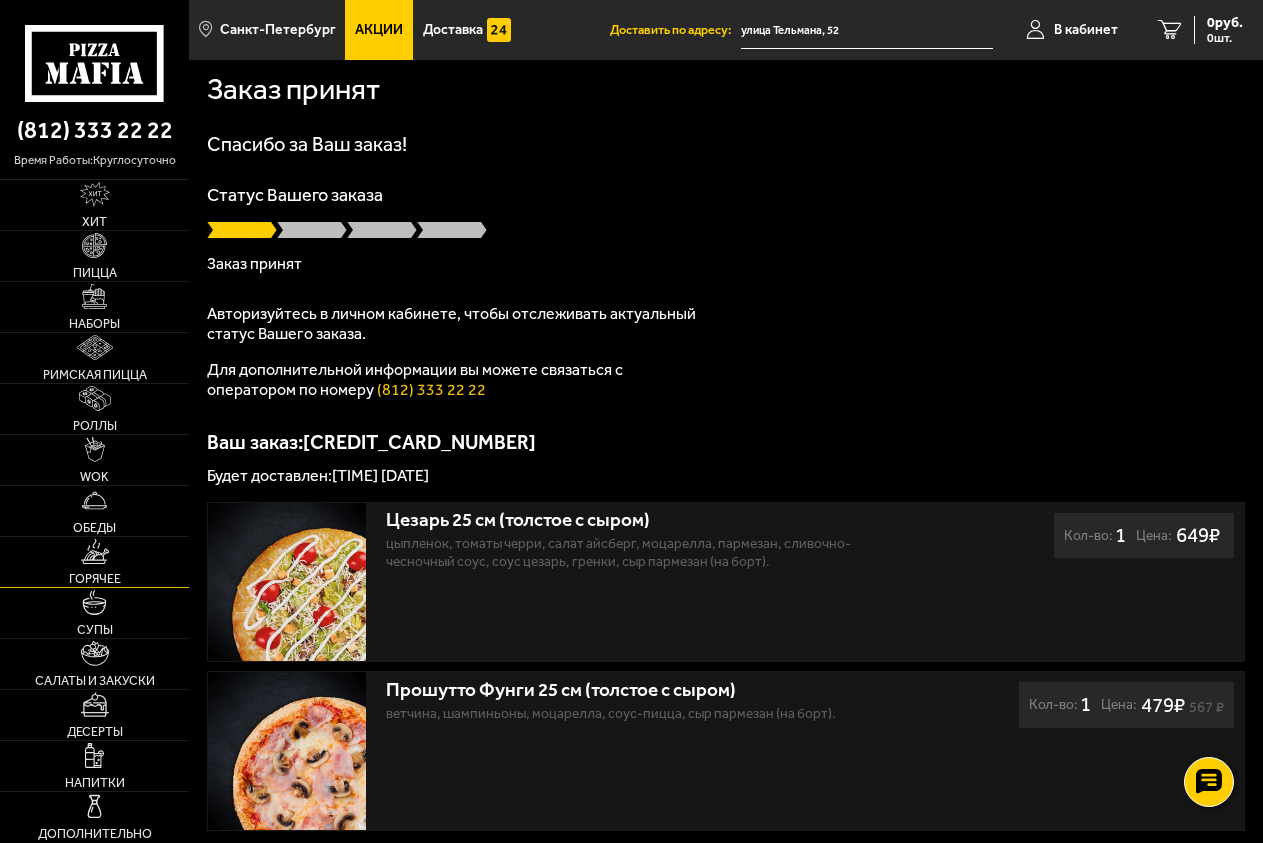 click at bounding box center [95, 551] 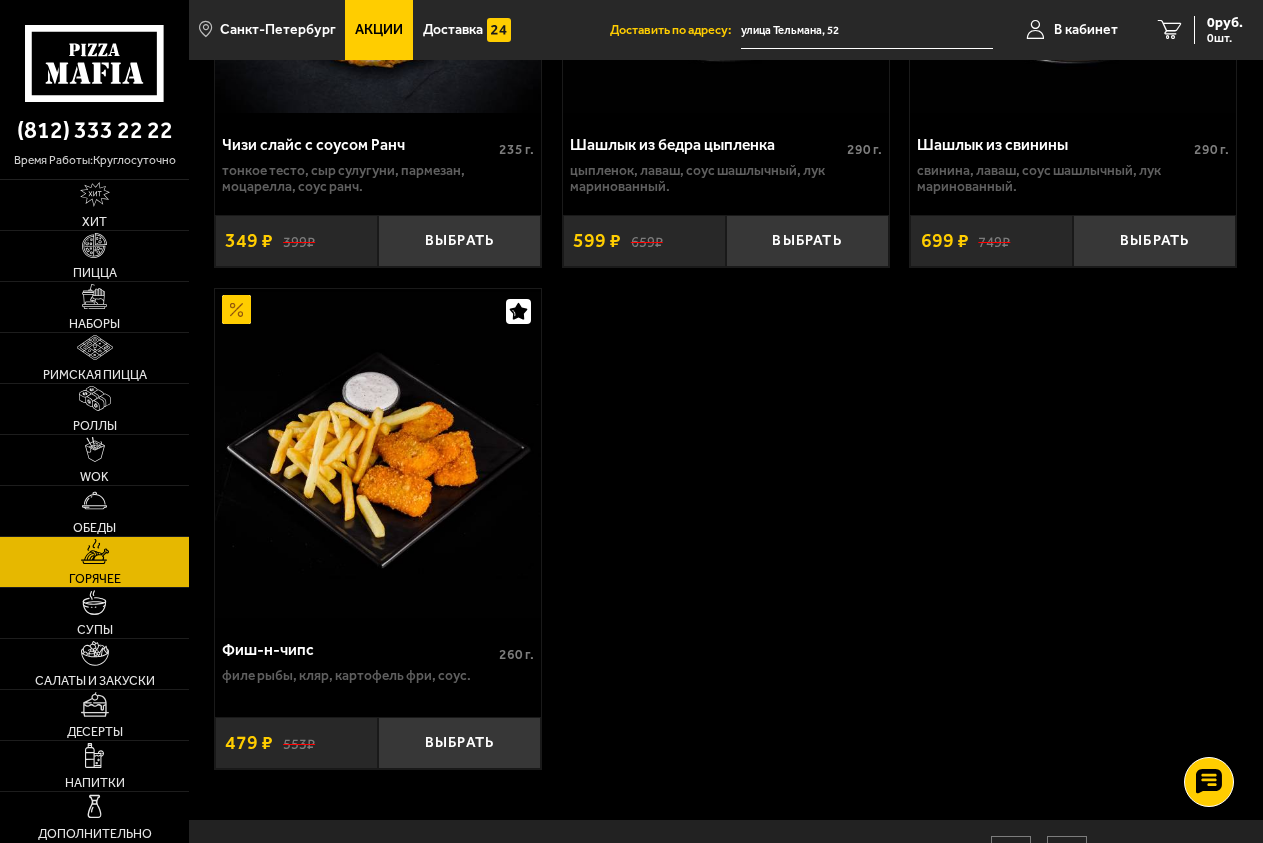 scroll, scrollTop: 2820, scrollLeft: 0, axis: vertical 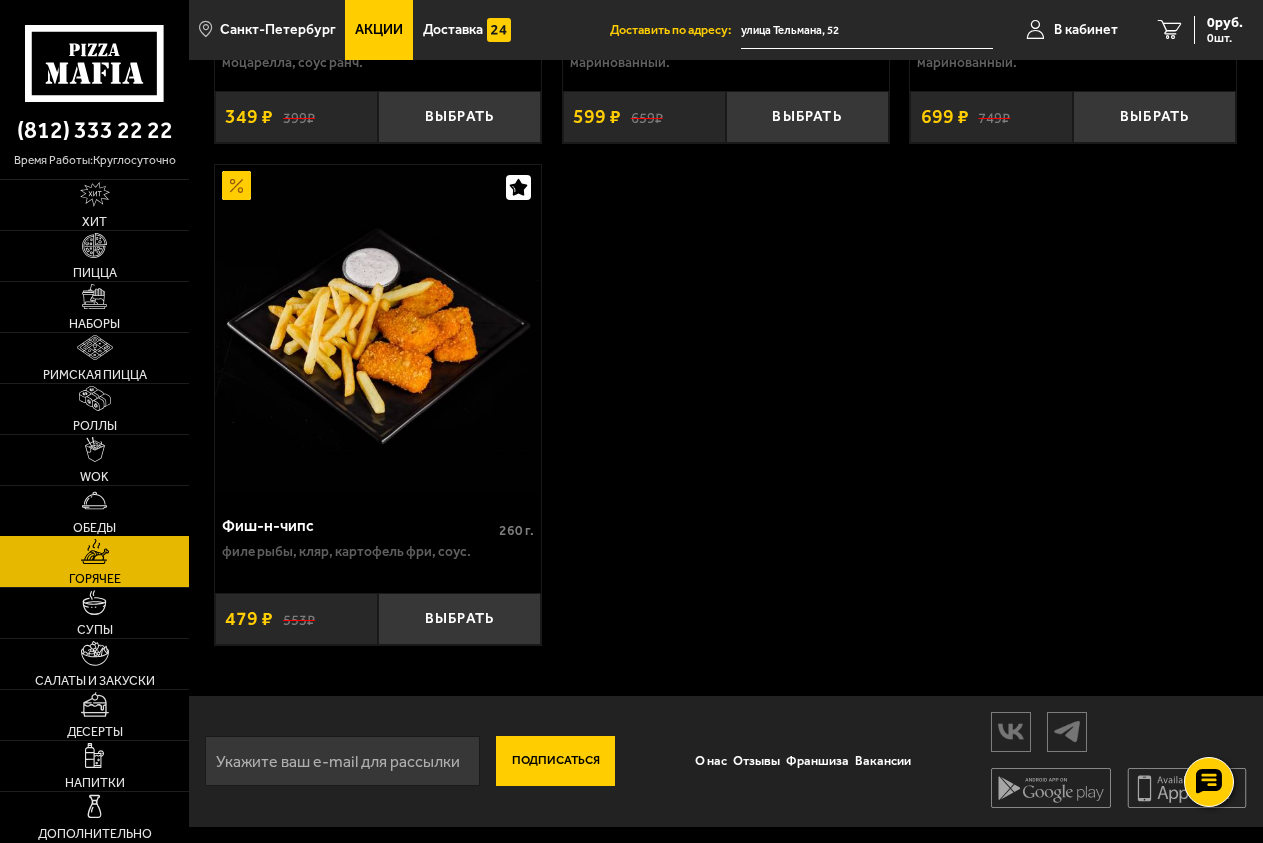click at bounding box center (94, 500) 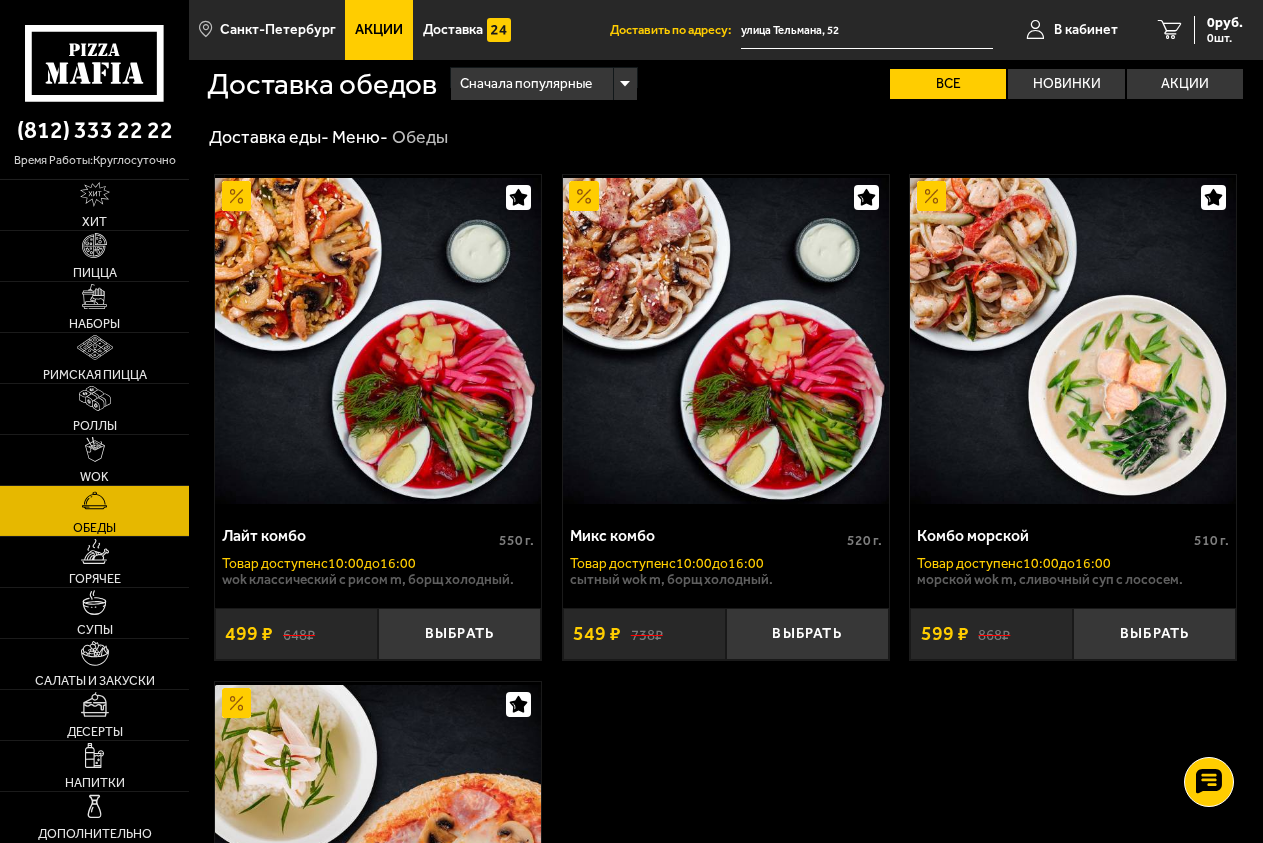 scroll, scrollTop: 0, scrollLeft: 0, axis: both 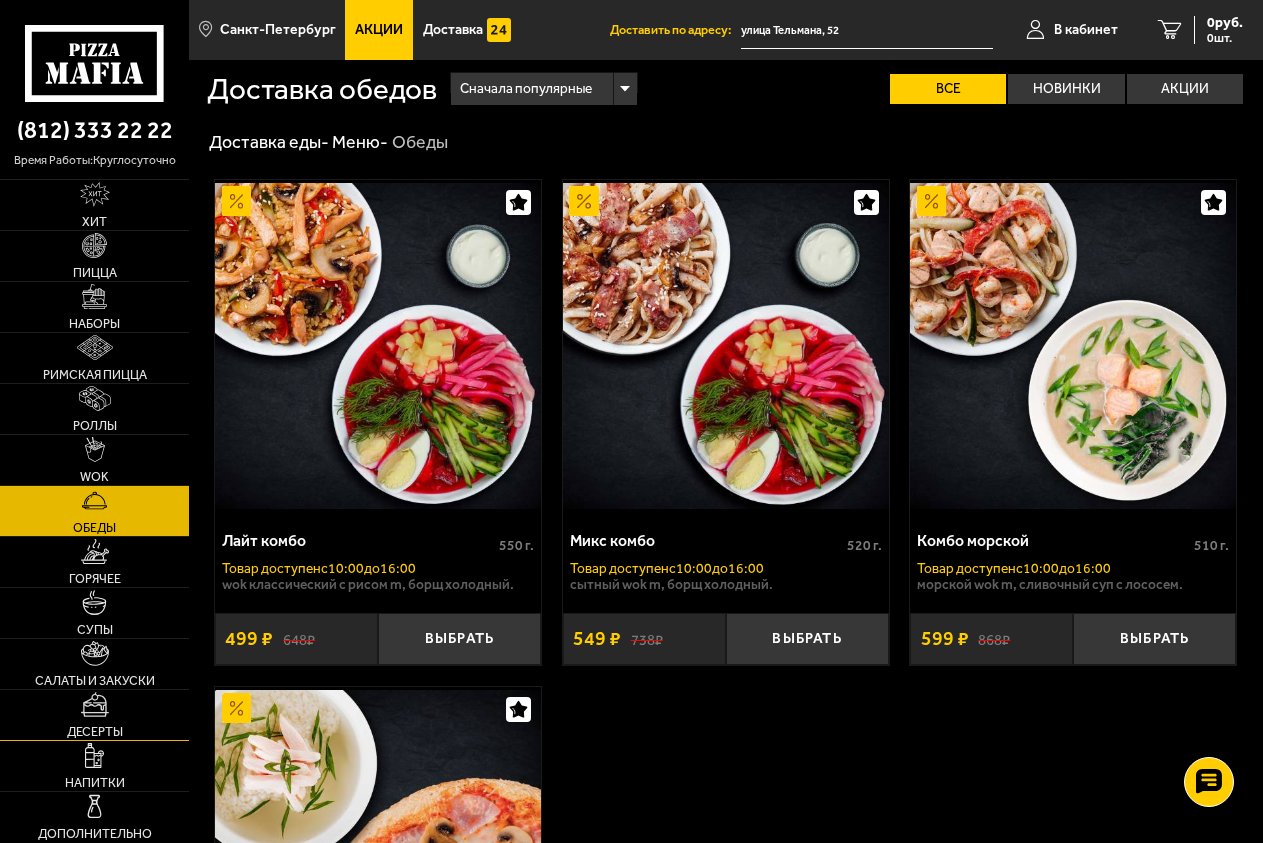 click at bounding box center [95, 704] 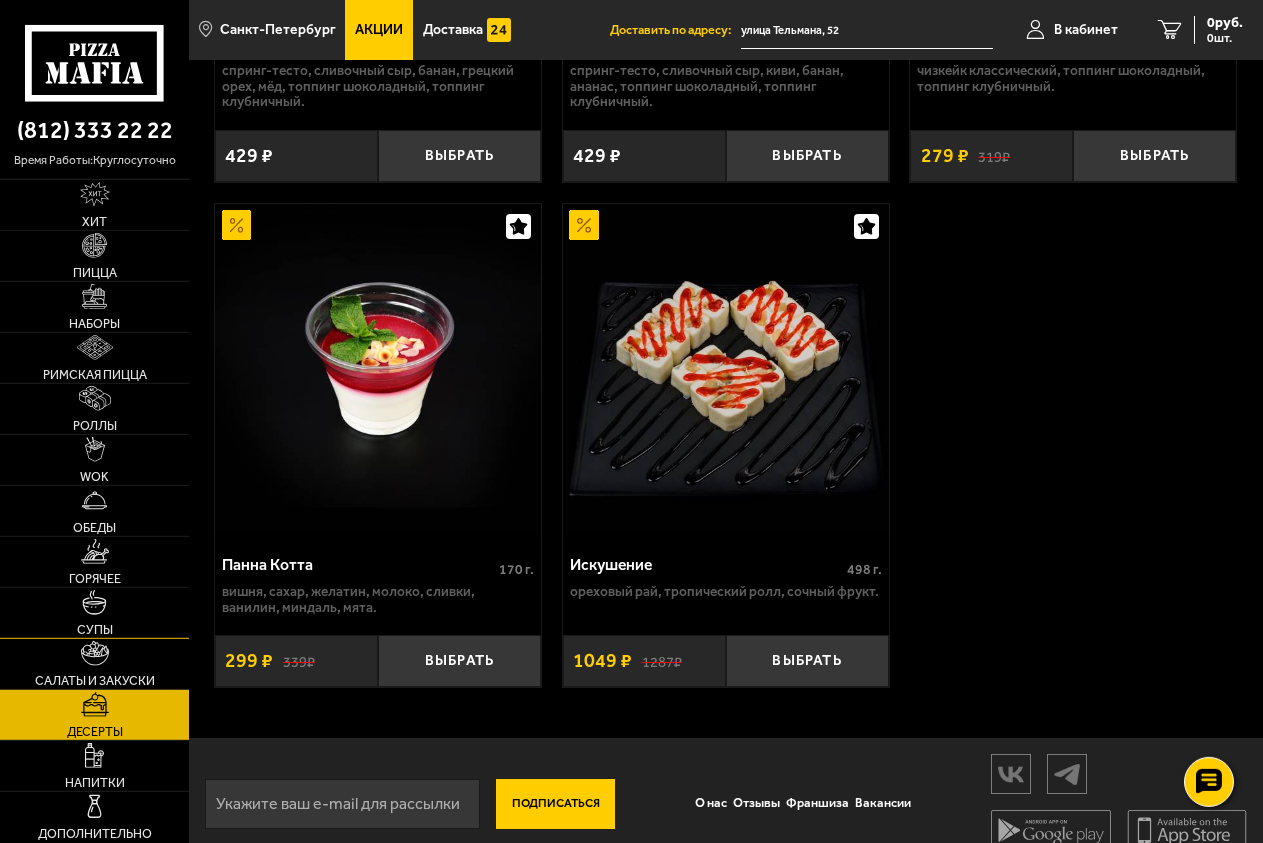 scroll, scrollTop: 1579, scrollLeft: 0, axis: vertical 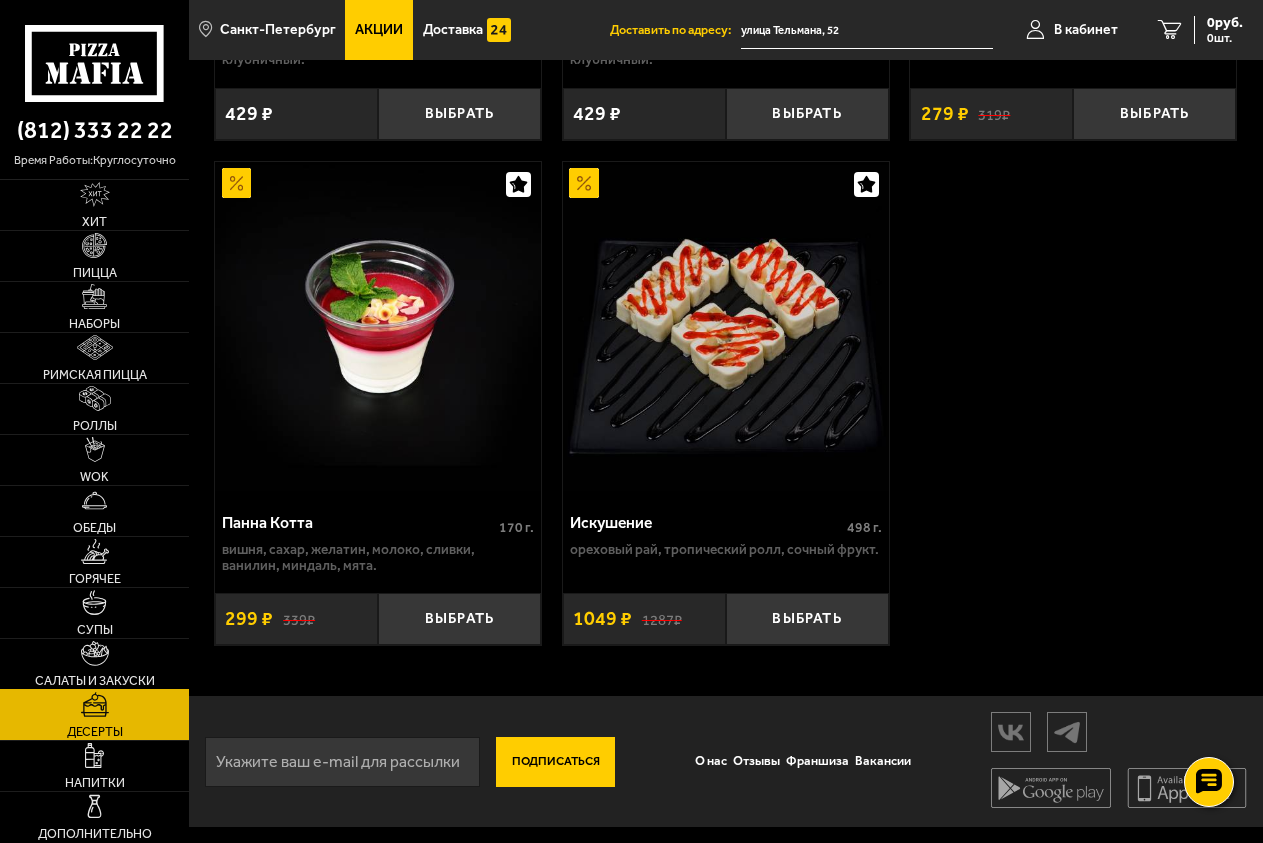click on "Салаты и закуски" at bounding box center [94, 664] 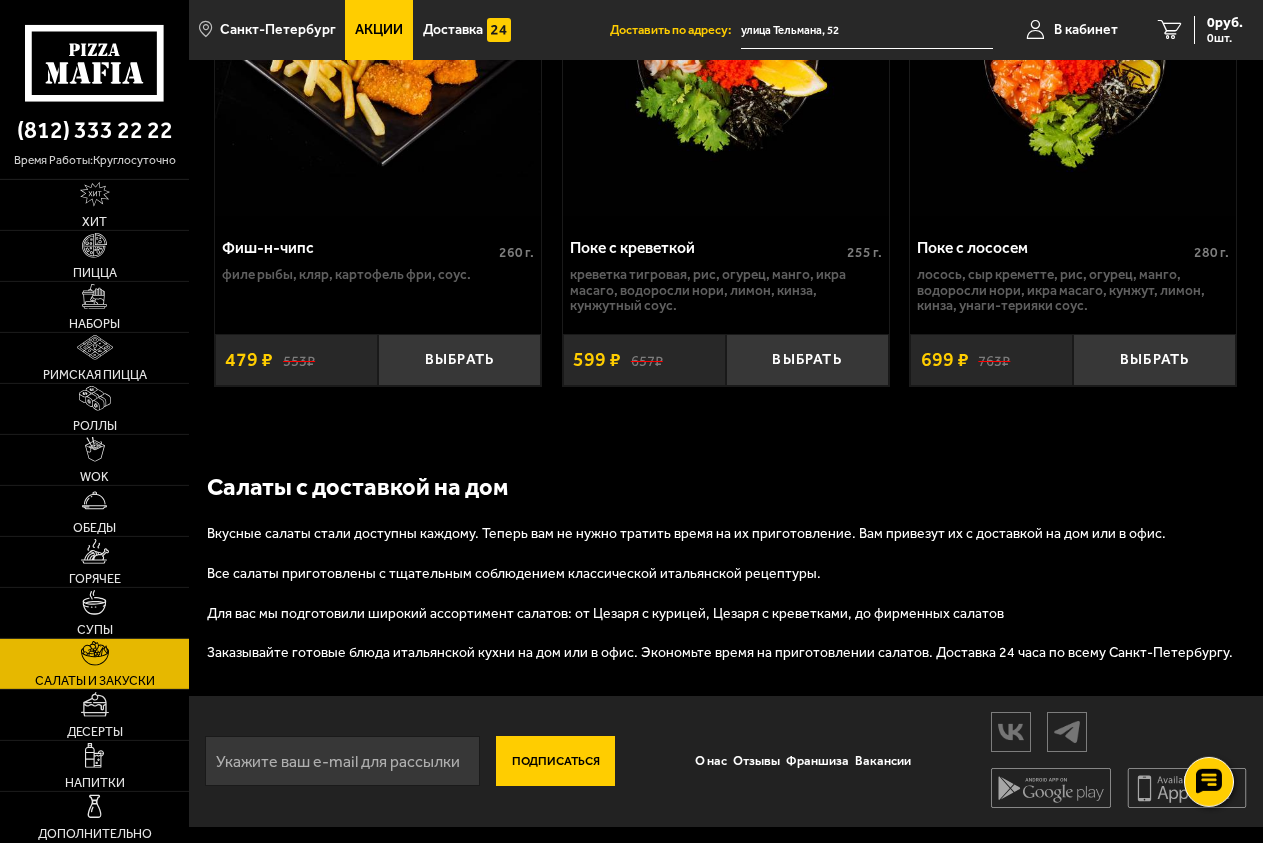scroll, scrollTop: 2592, scrollLeft: 0, axis: vertical 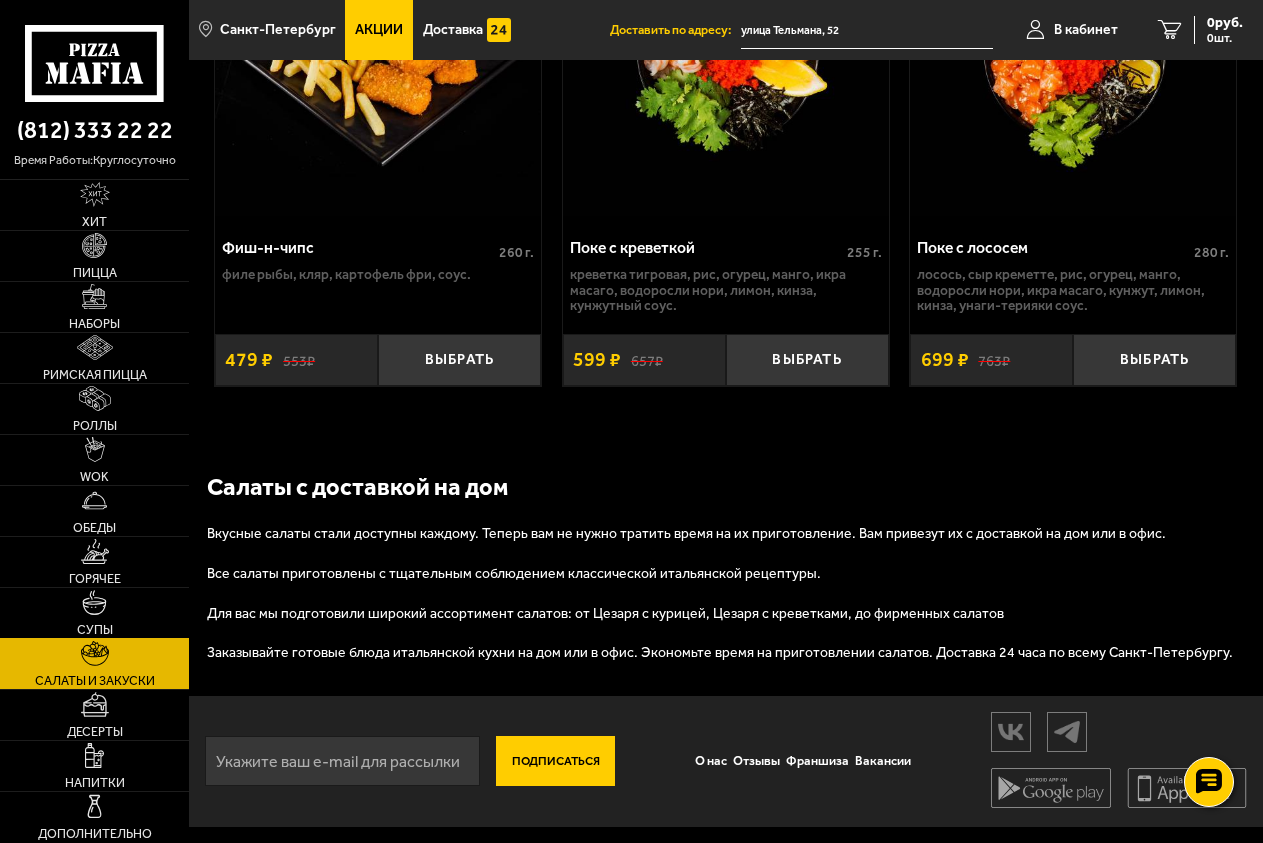 click at bounding box center (94, 602) 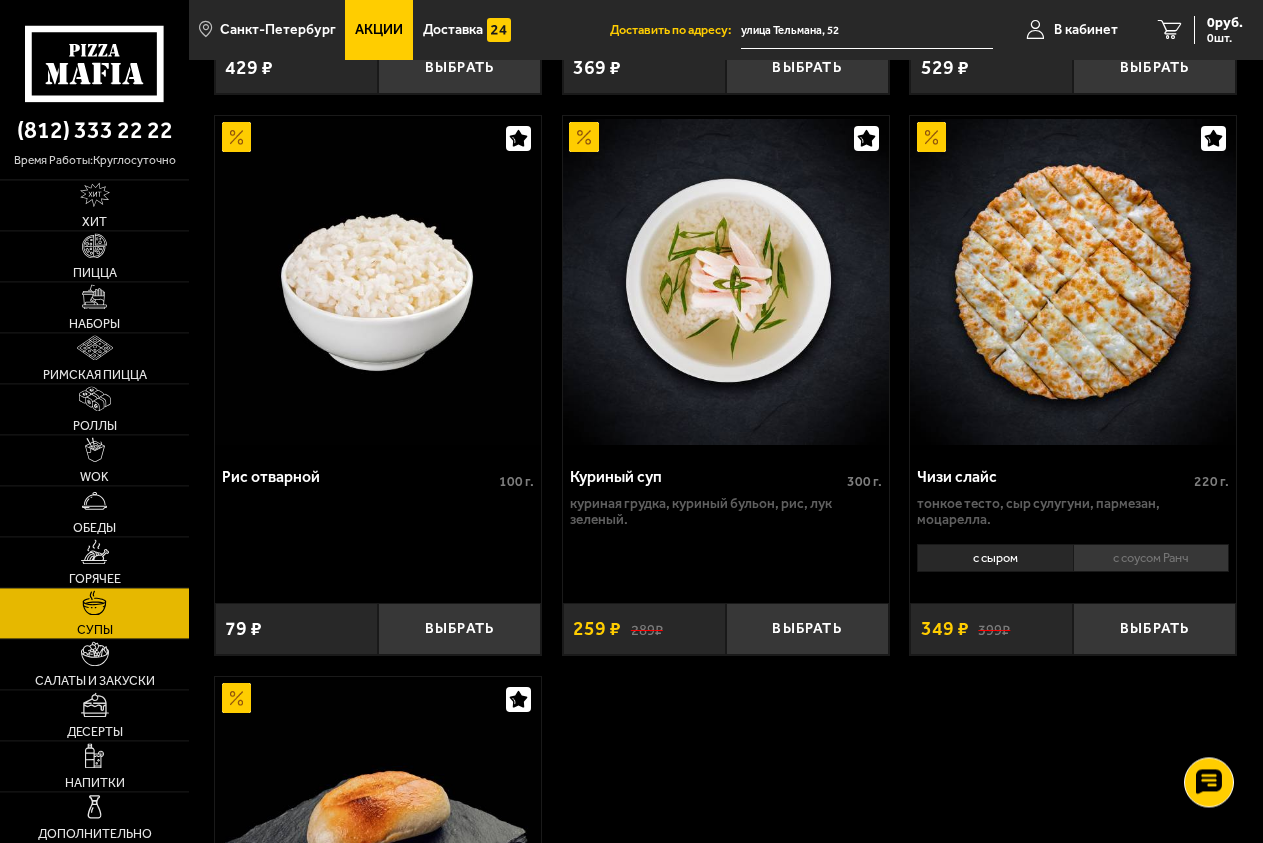 scroll, scrollTop: 764, scrollLeft: 0, axis: vertical 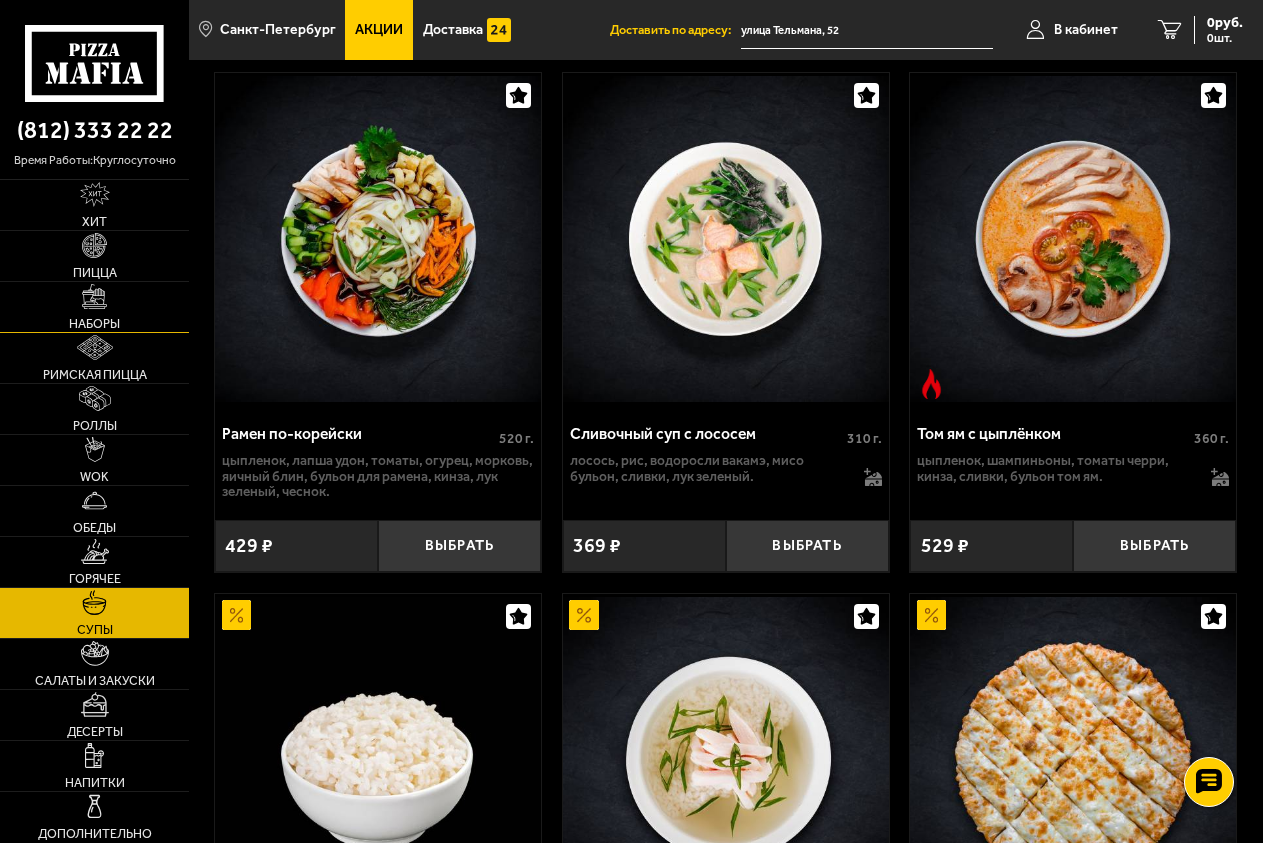 click at bounding box center [94, 296] 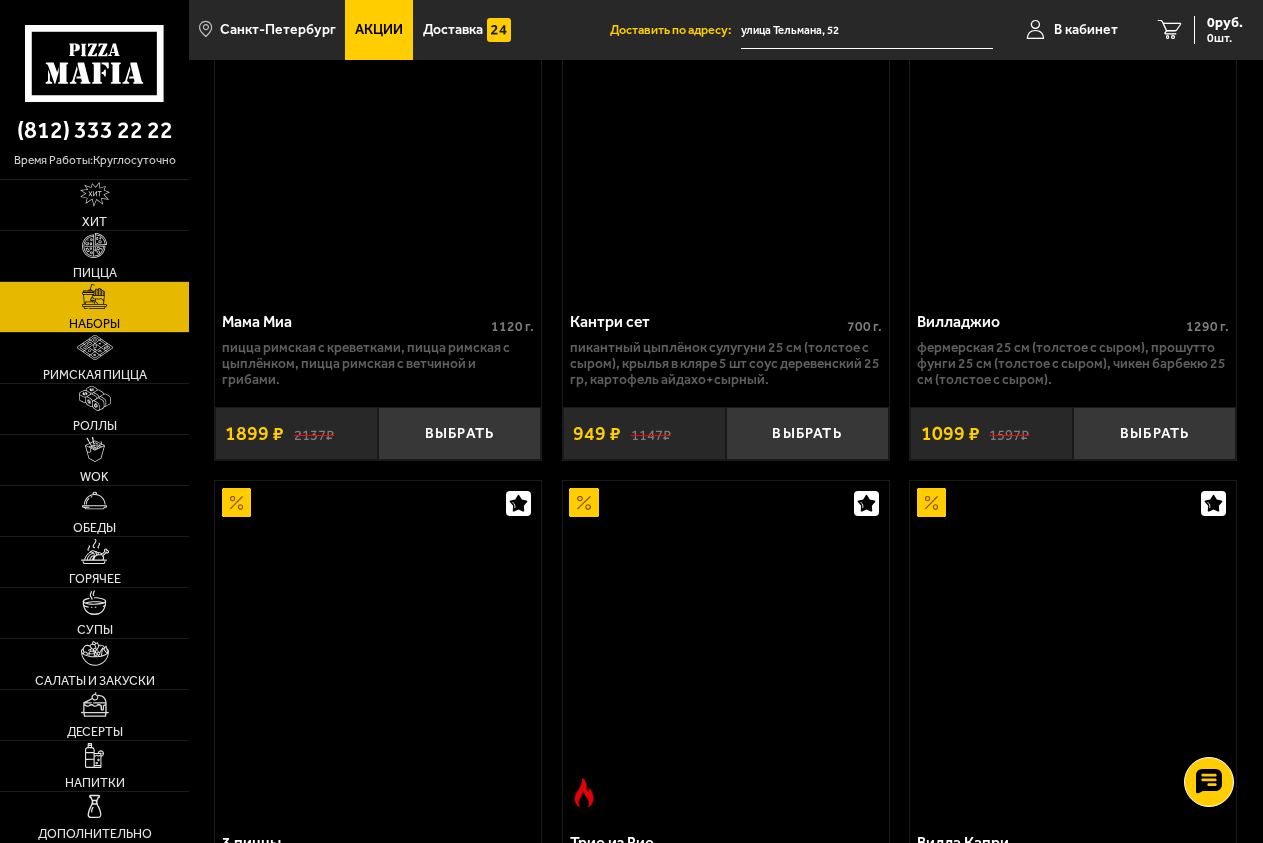 scroll, scrollTop: 0, scrollLeft: 0, axis: both 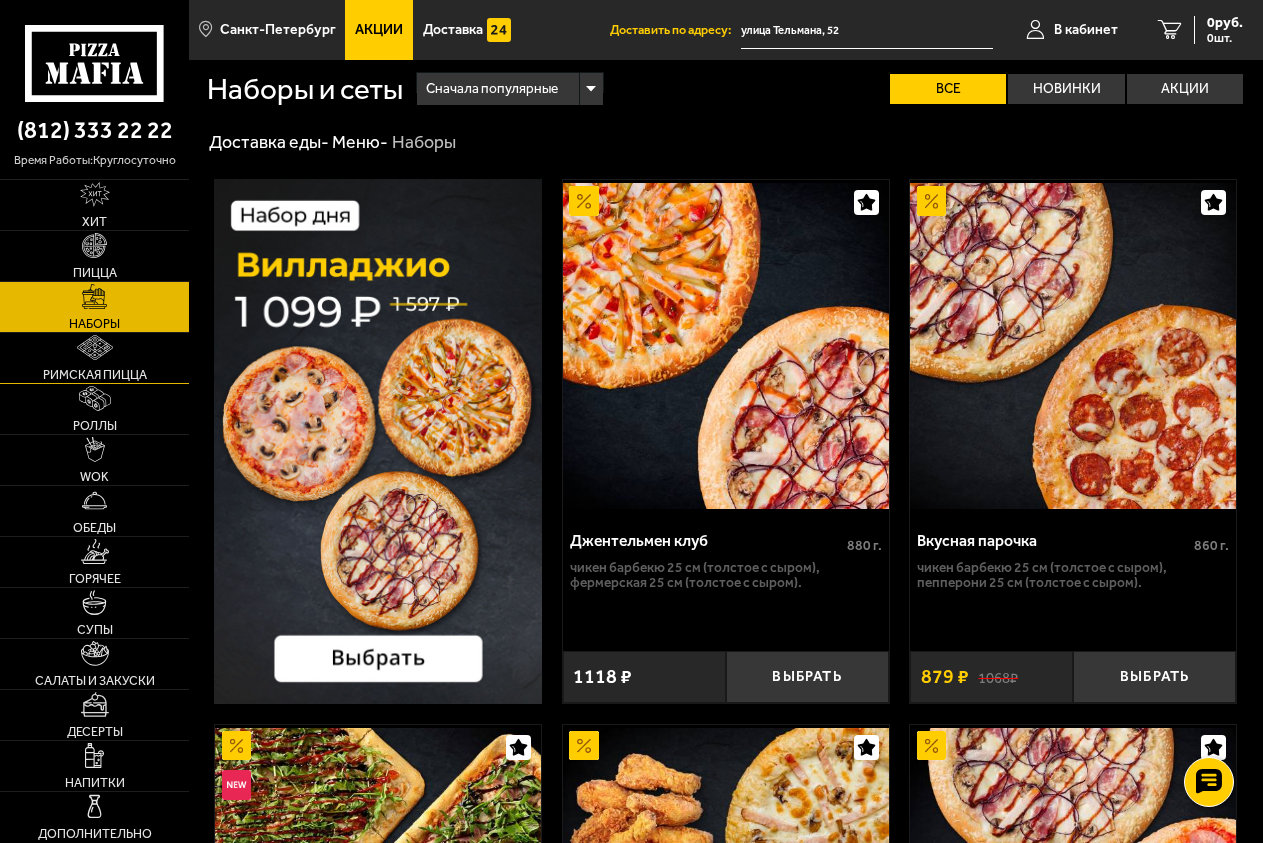 click at bounding box center [95, 347] 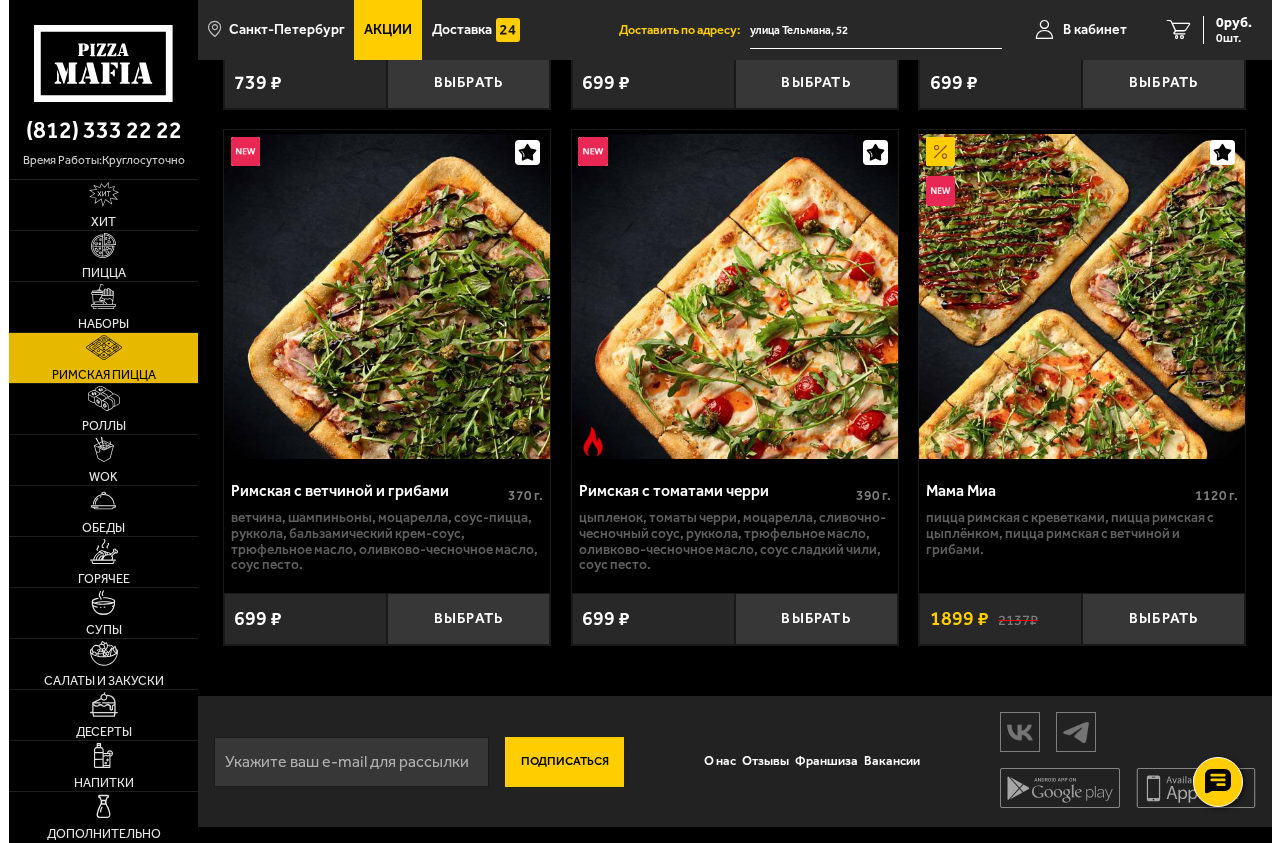 scroll, scrollTop: 0, scrollLeft: 0, axis: both 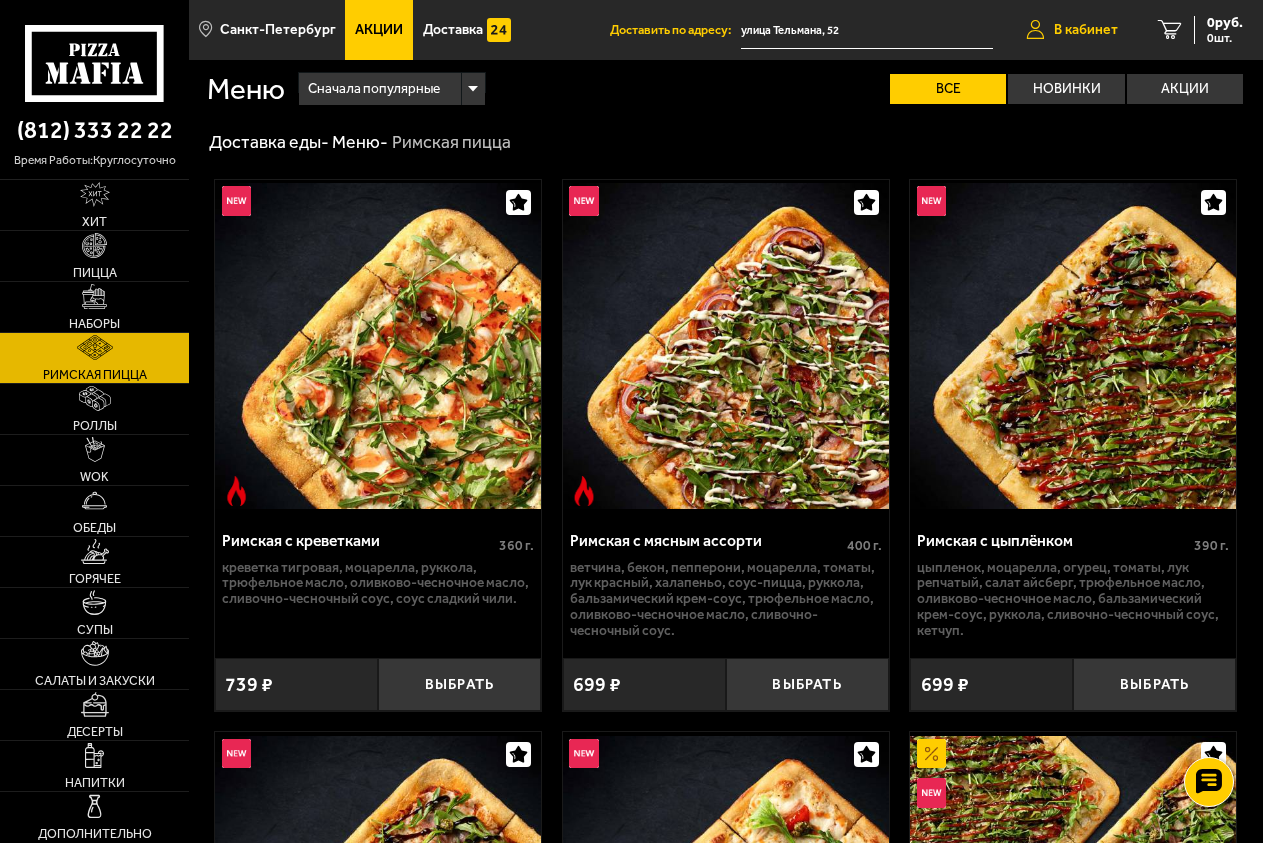 click on "В кабинет" at bounding box center (1086, 30) 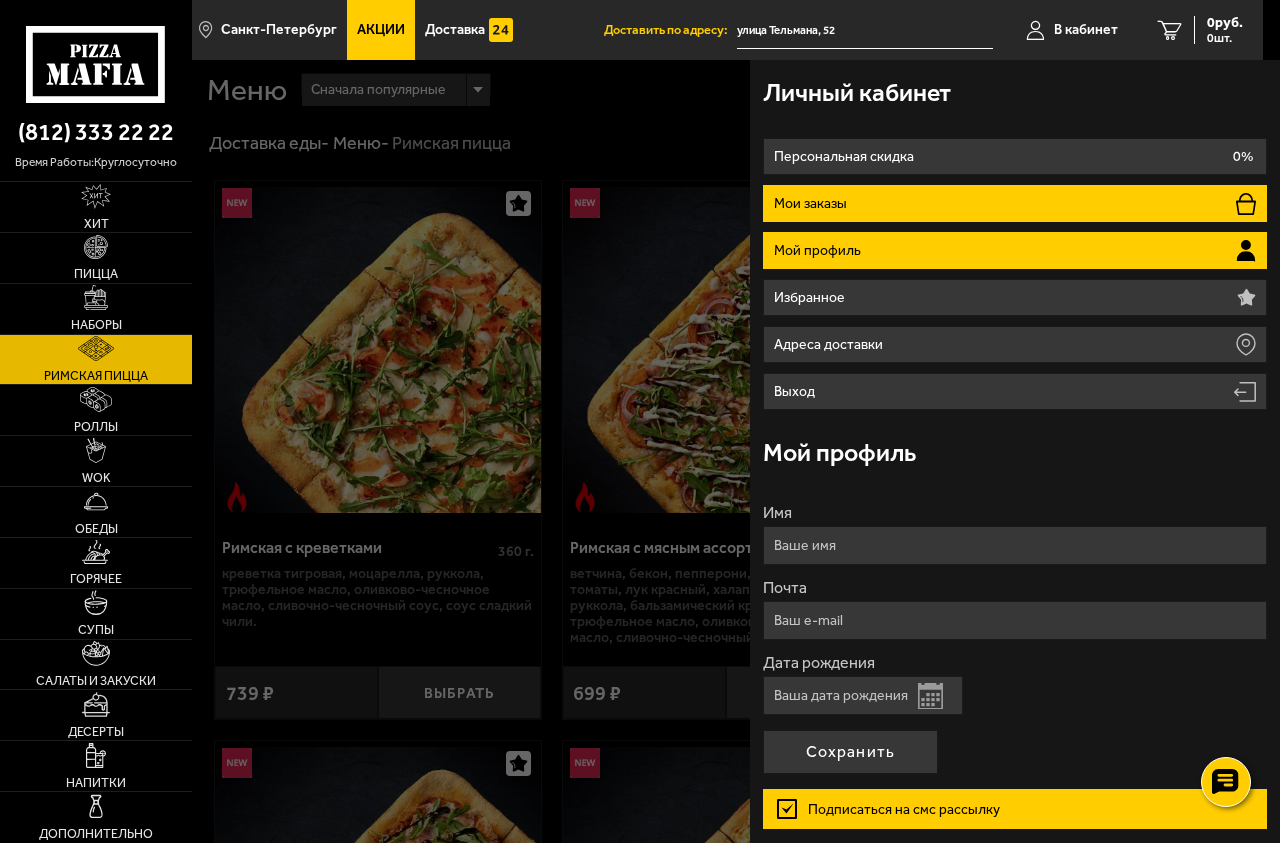 click on "Мои заказы" at bounding box center [813, 204] 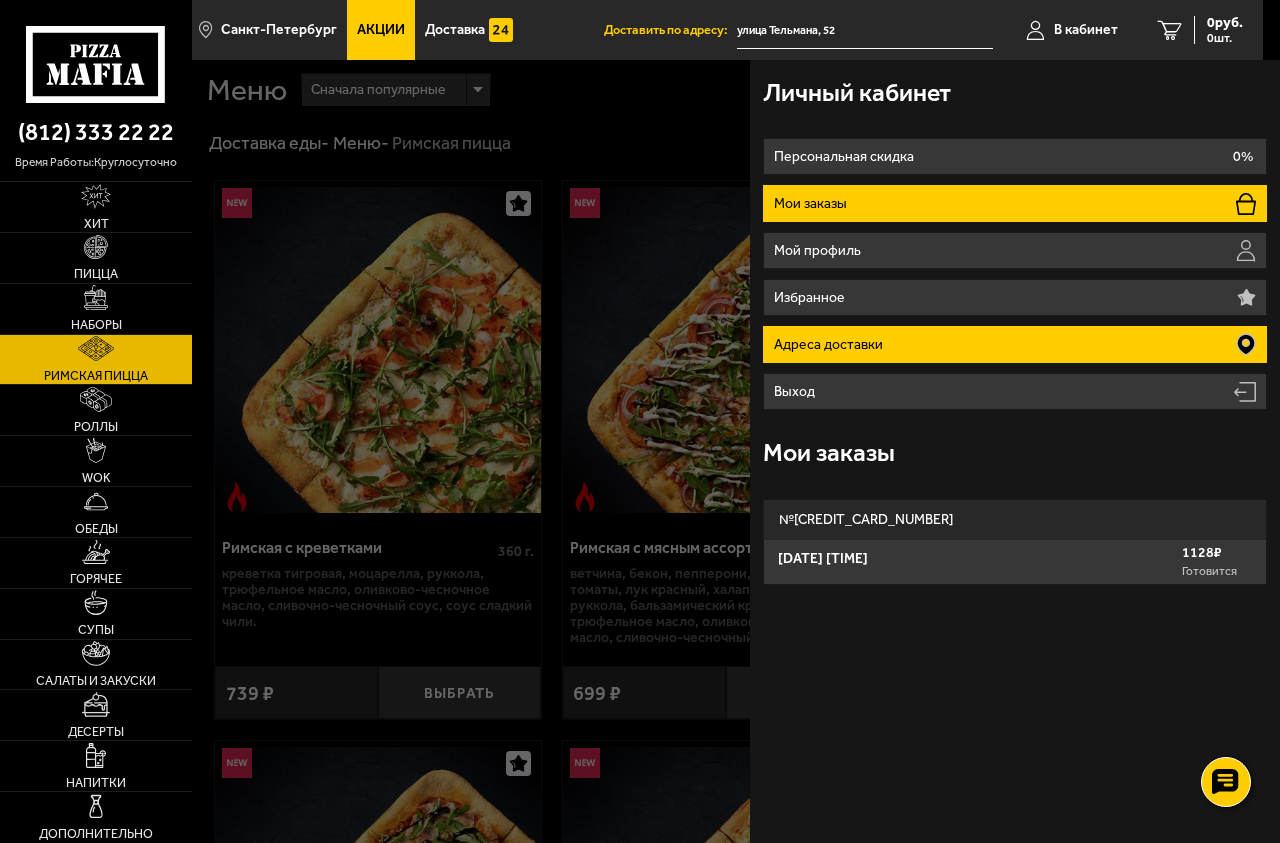 click on "Адреса доставки" at bounding box center [1014, 344] 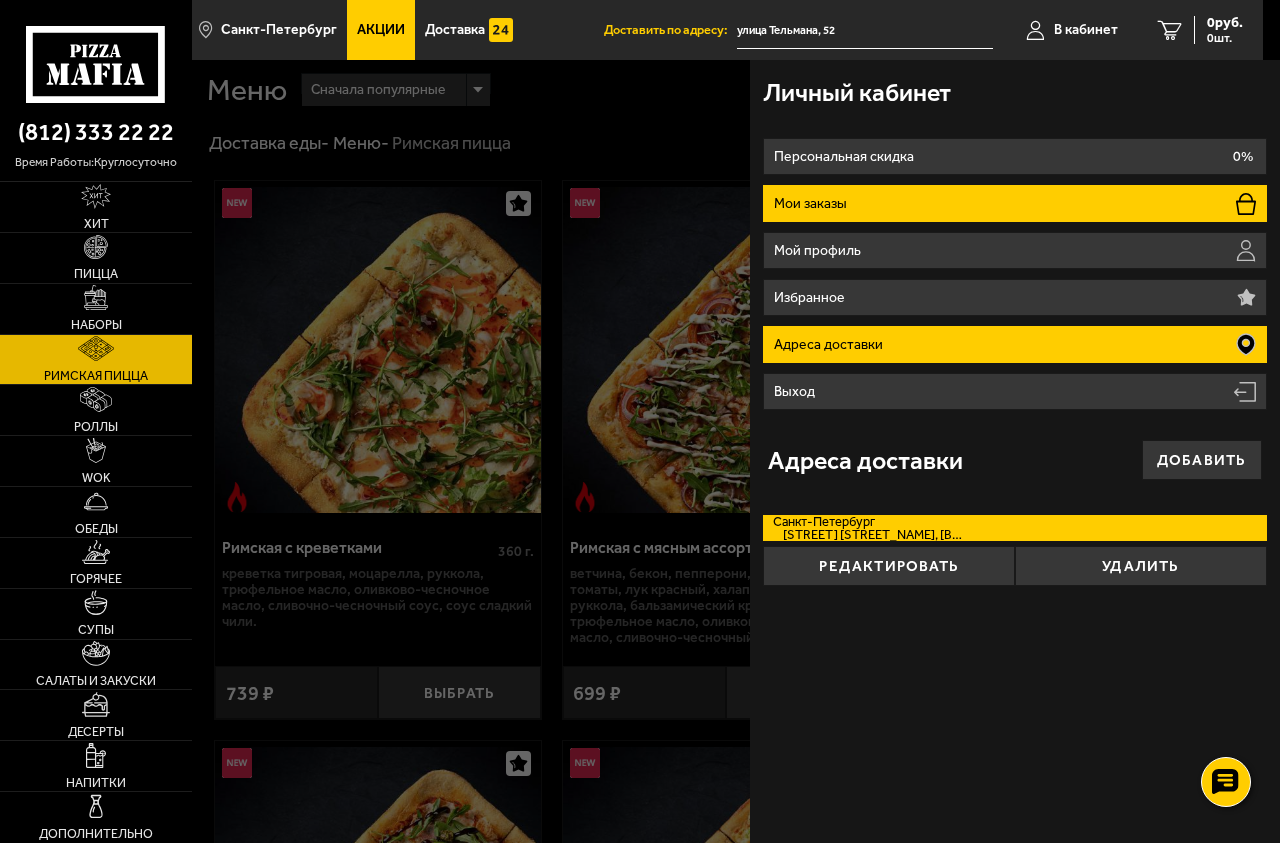 click on "Мои заказы" at bounding box center [1014, 203] 